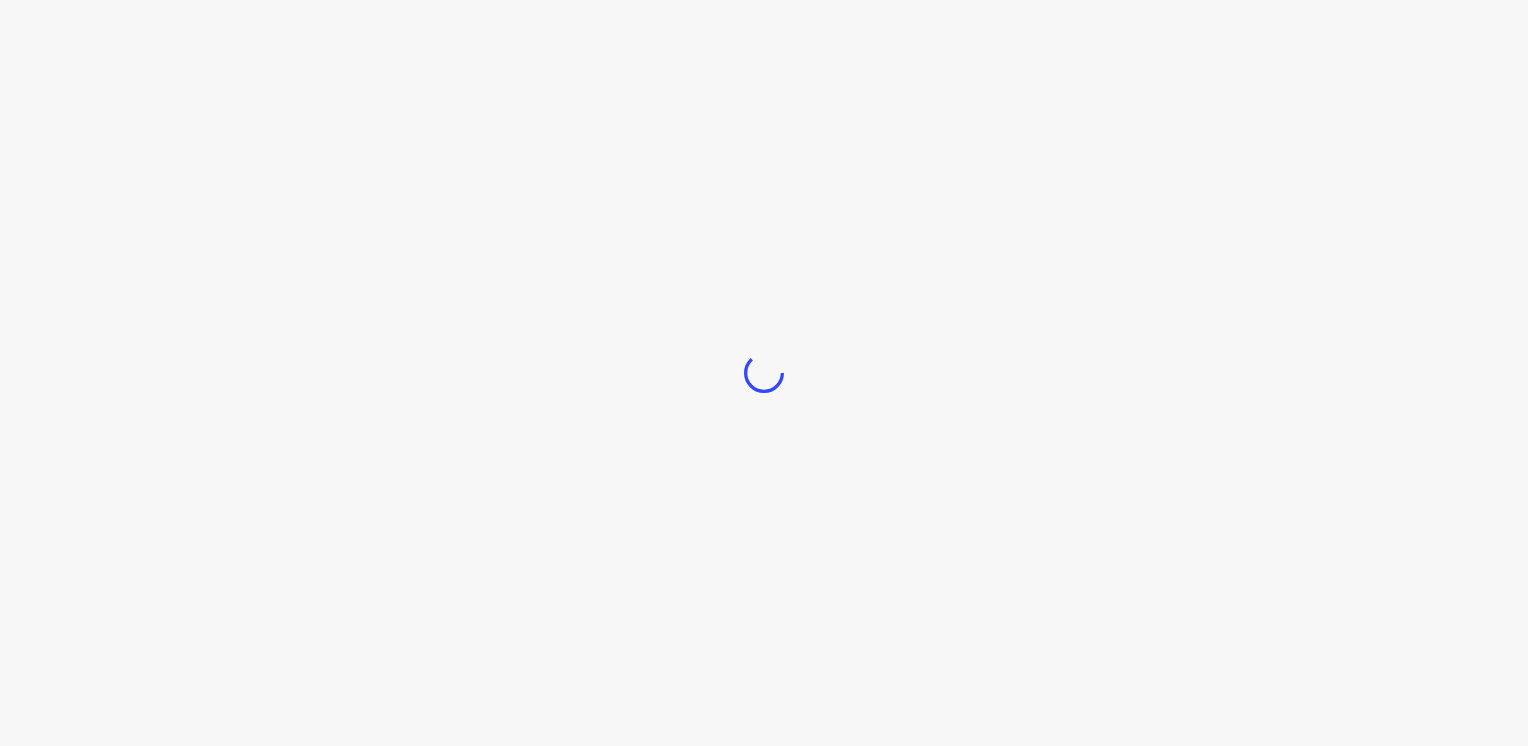 scroll, scrollTop: 0, scrollLeft: 0, axis: both 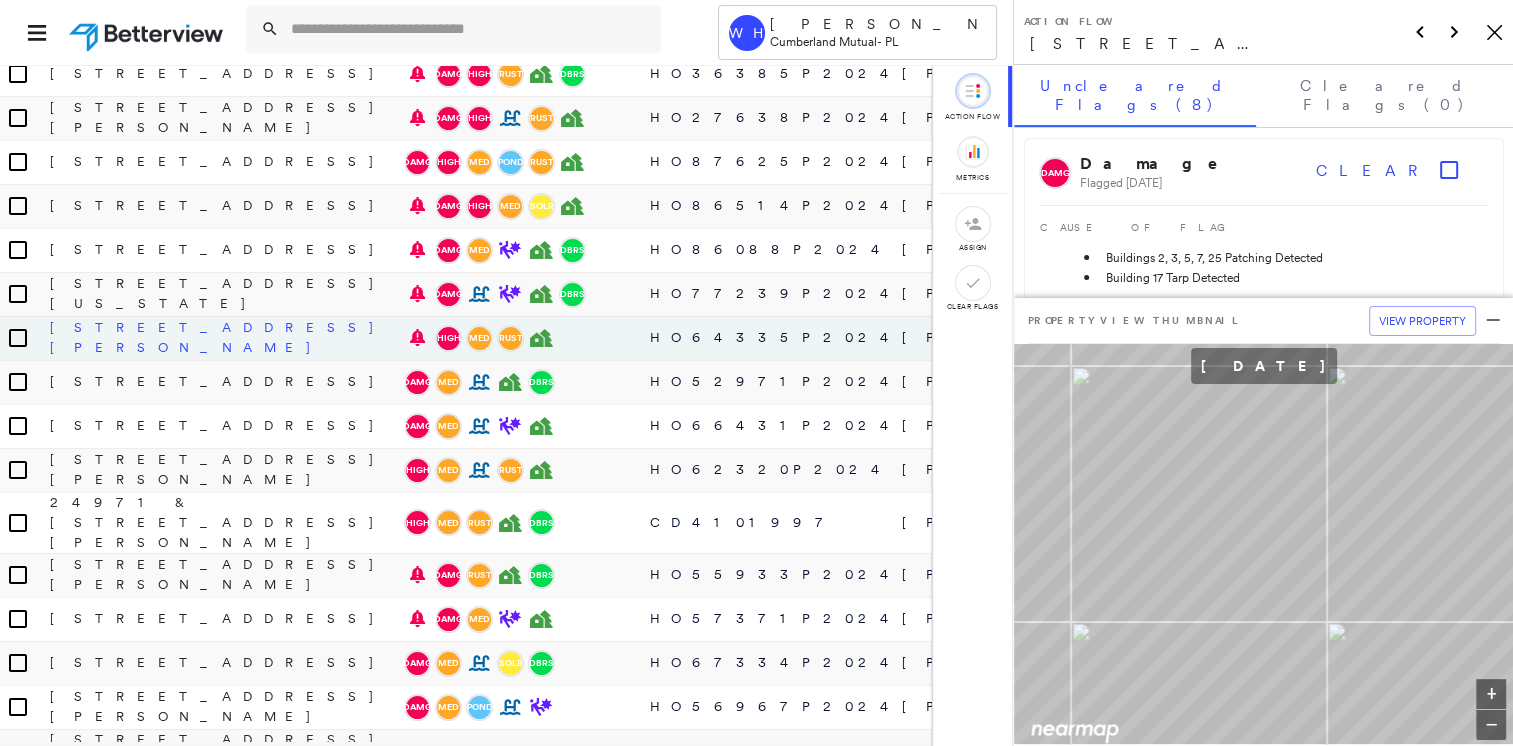 click on "[STREET_ADDRESS][PERSON_NAME]" at bounding box center [226, 337] 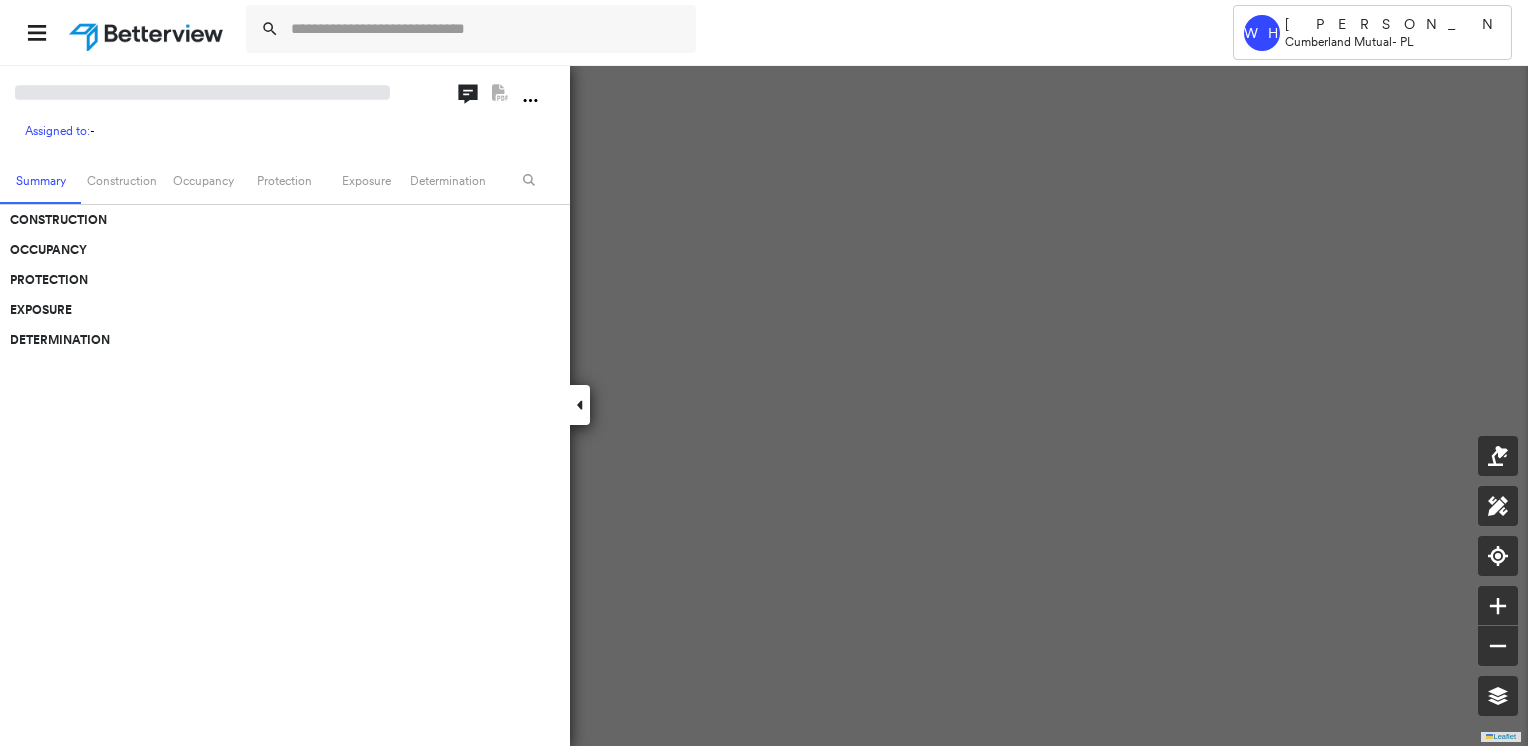 scroll, scrollTop: 0, scrollLeft: 0, axis: both 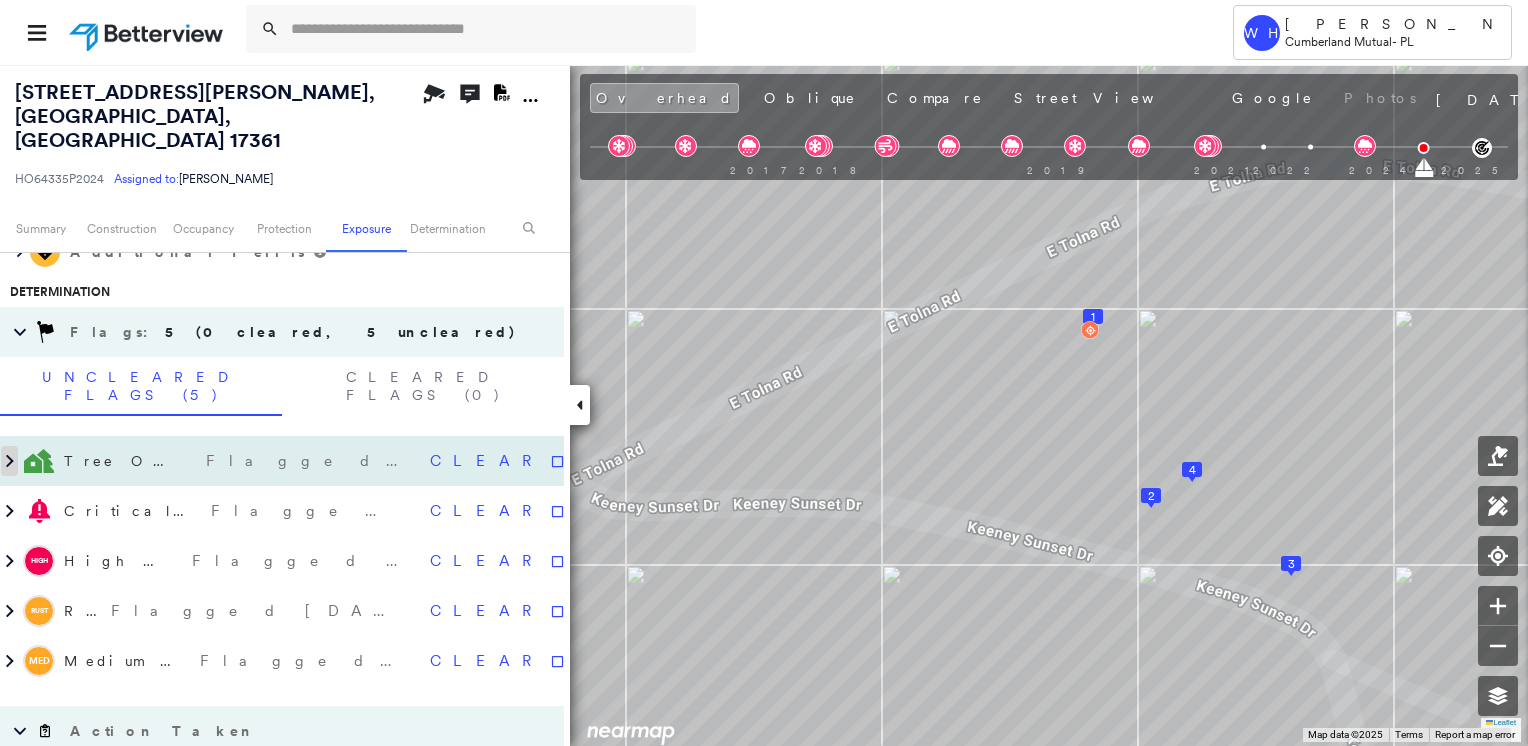 click 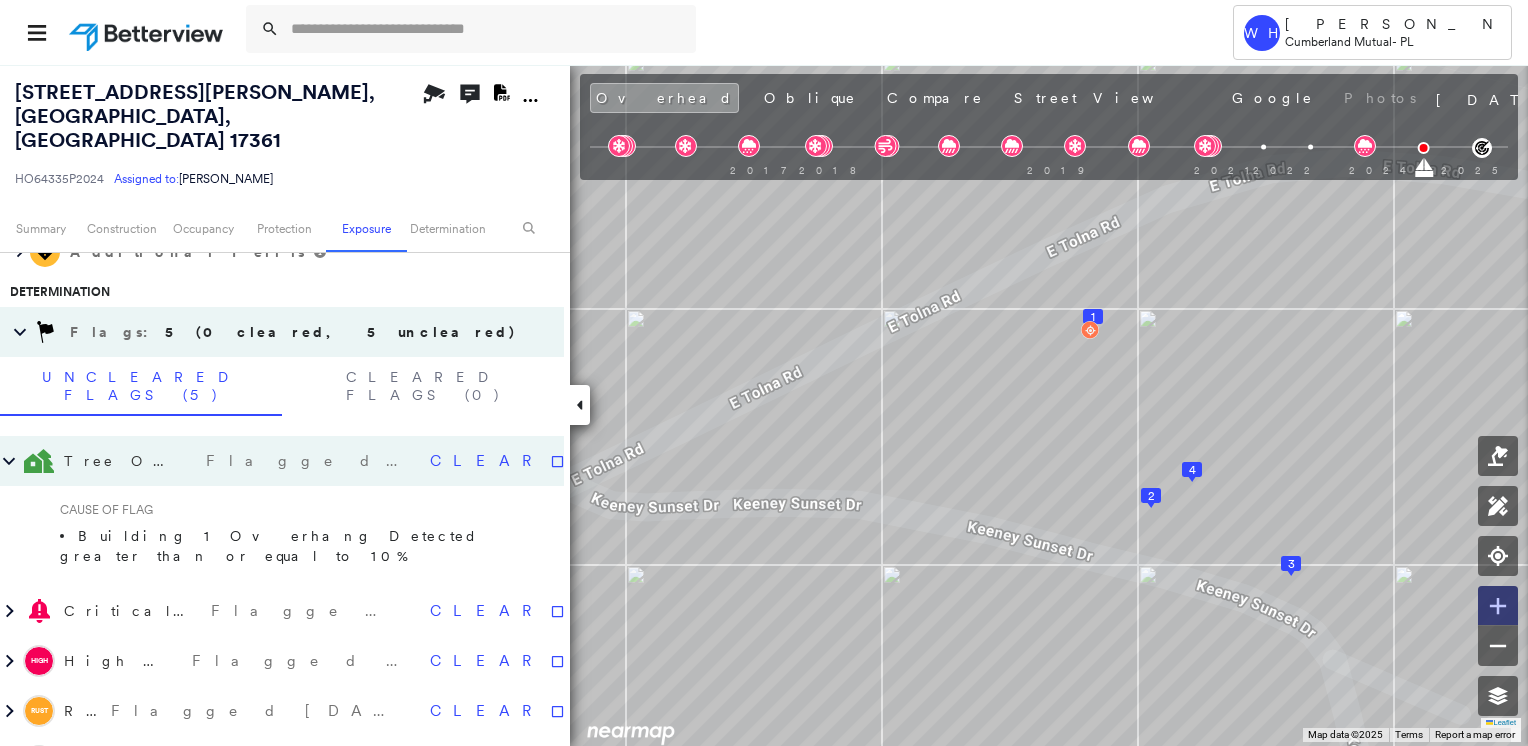 click 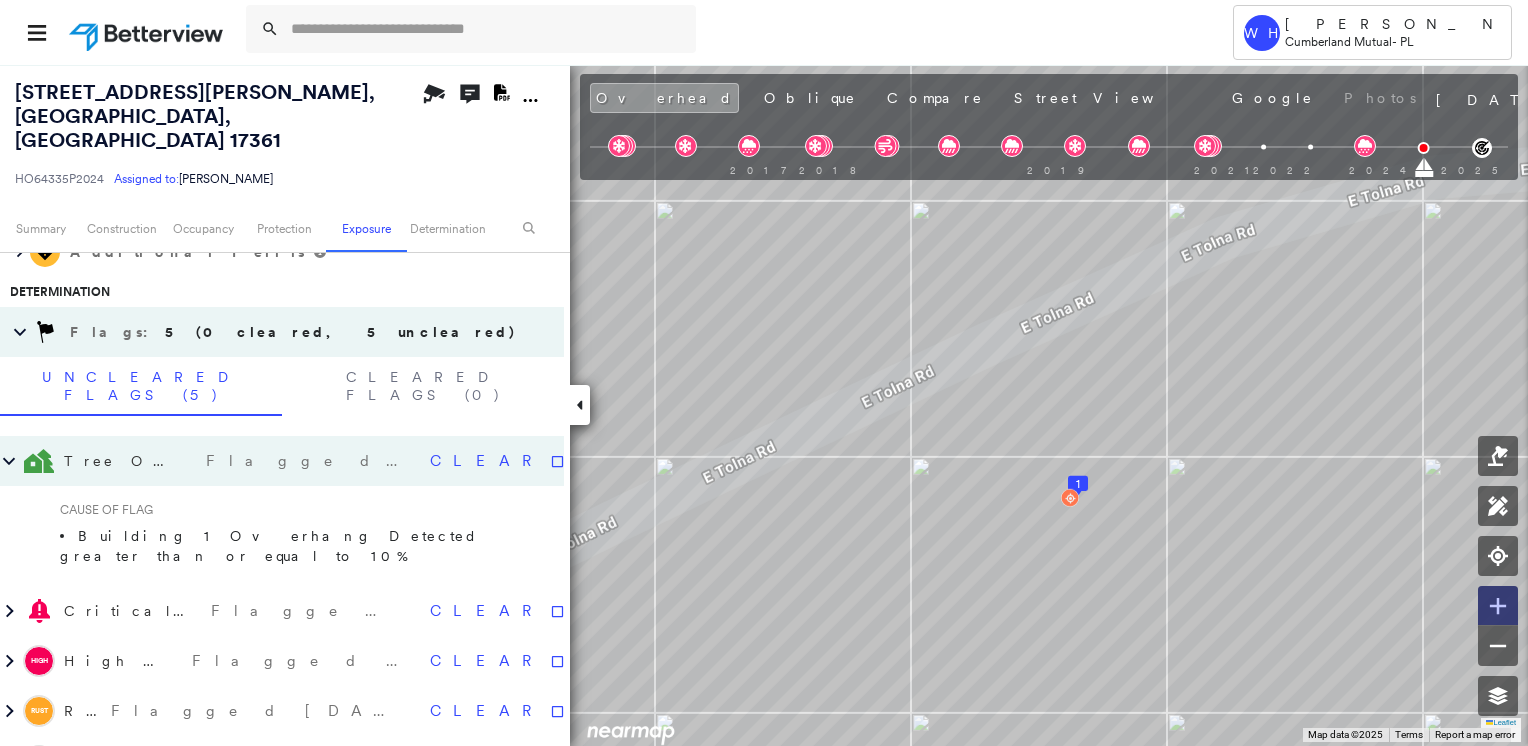 click 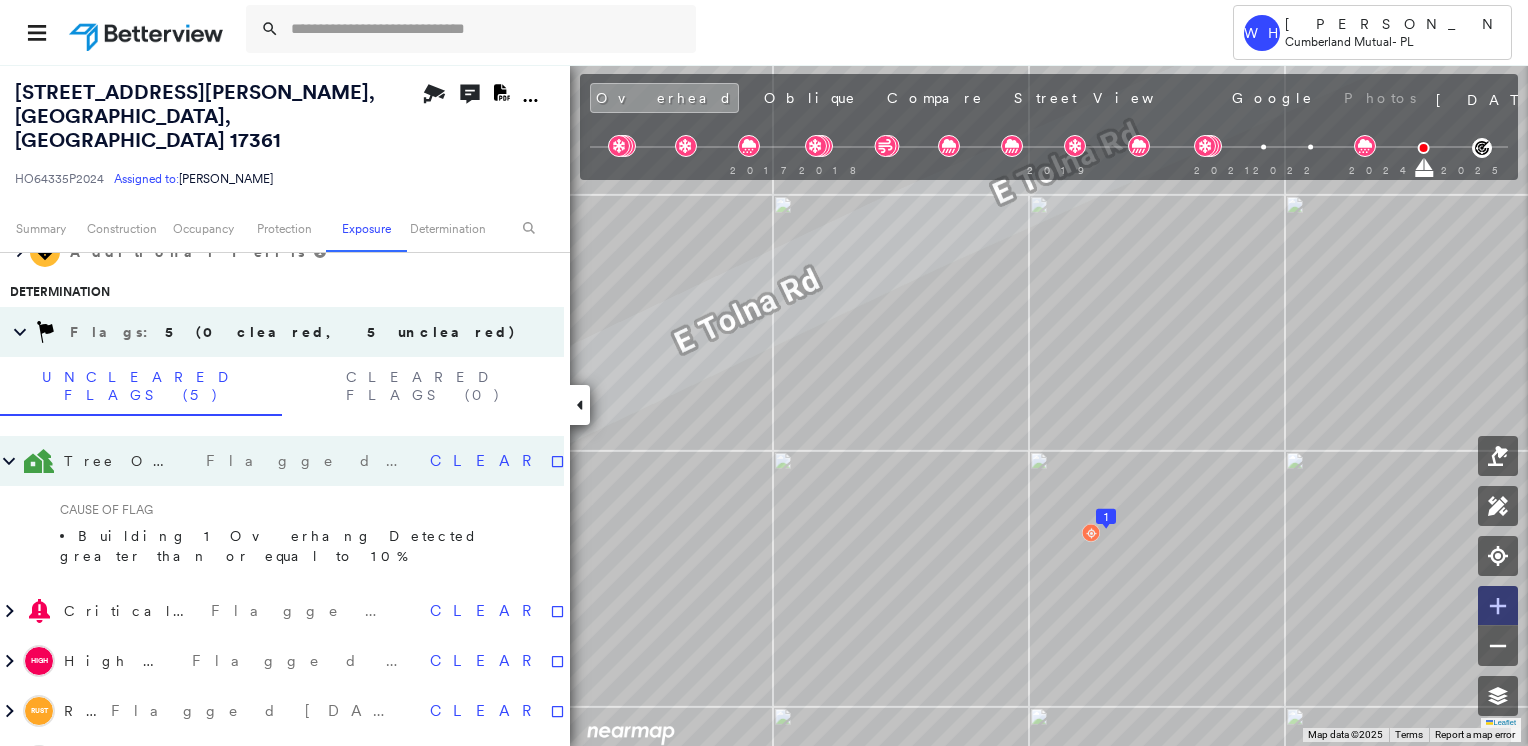 click 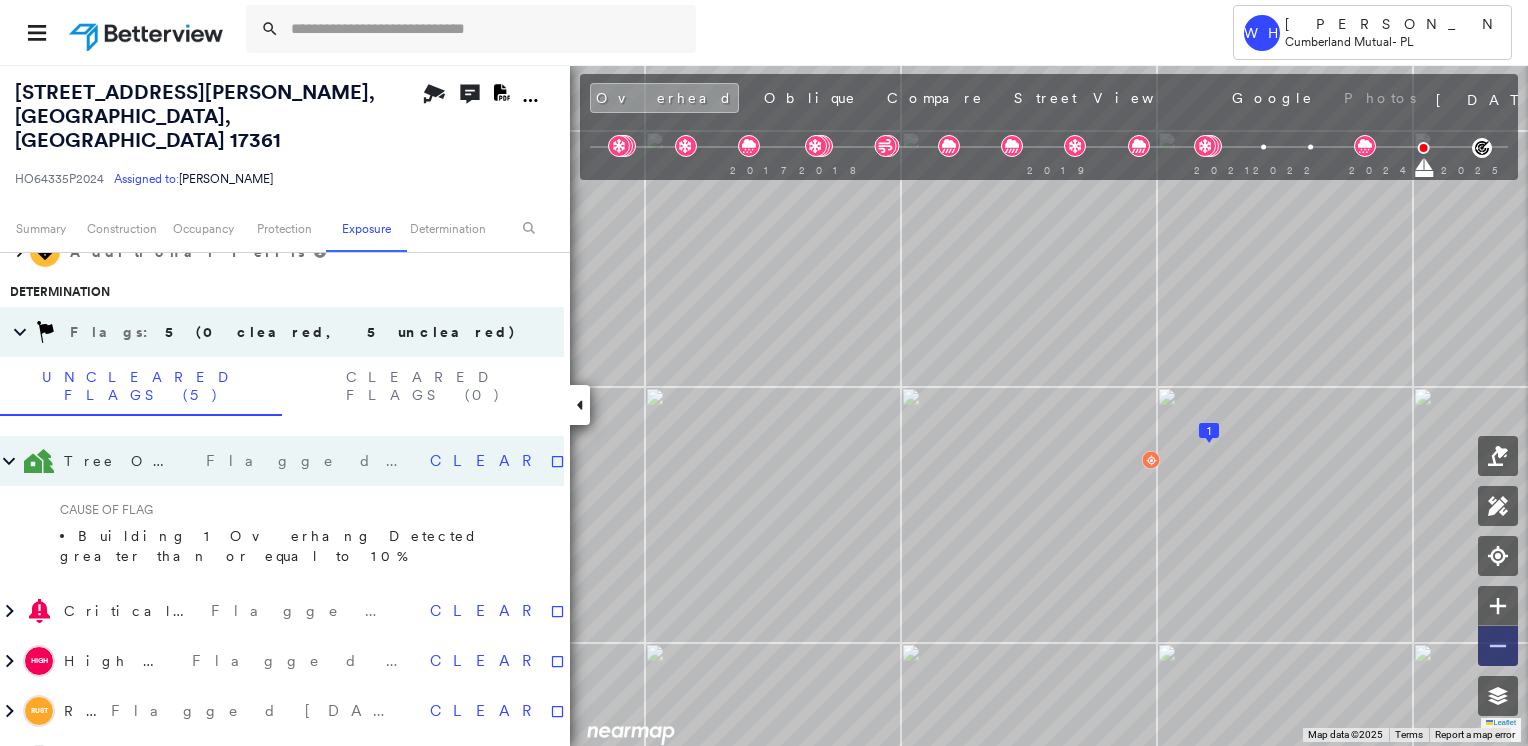 click 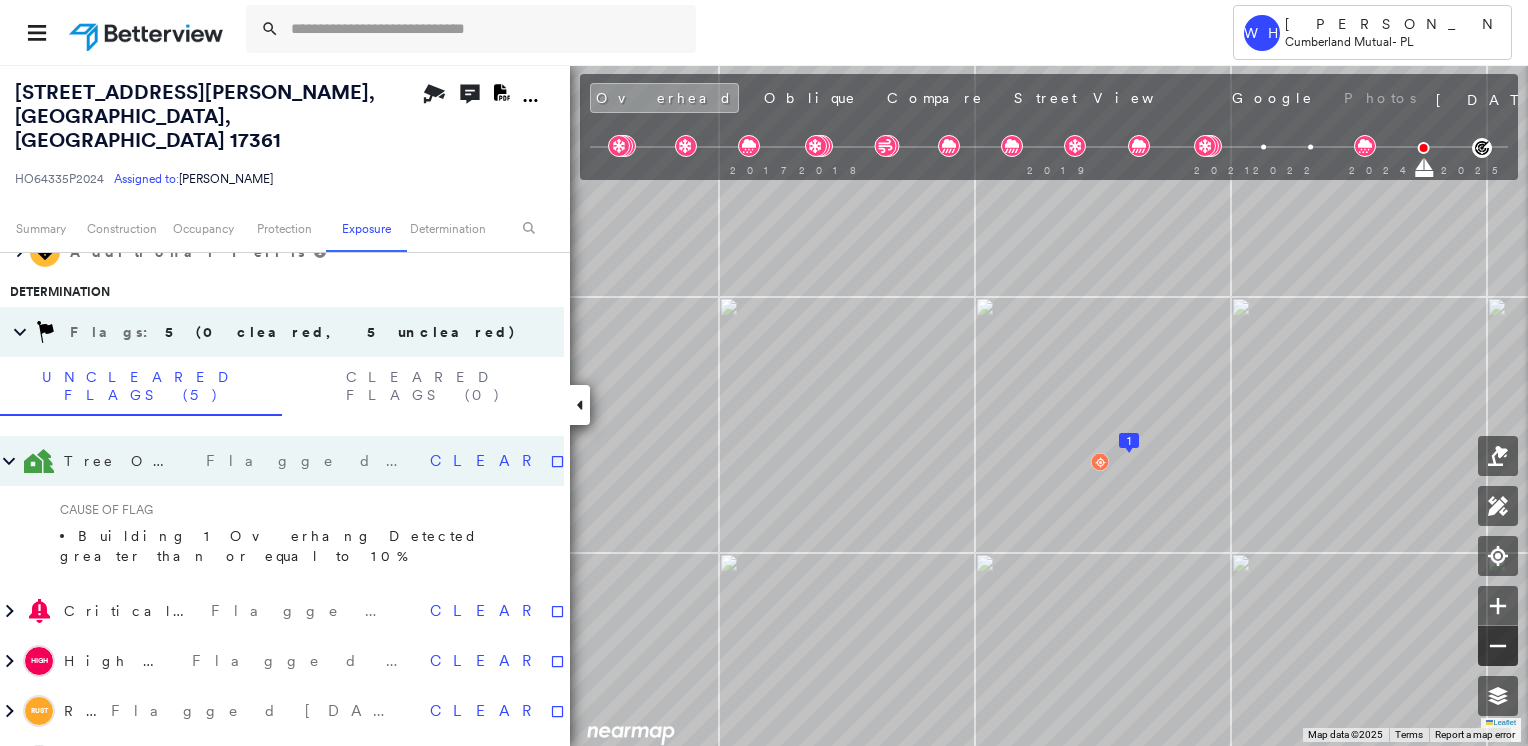 click 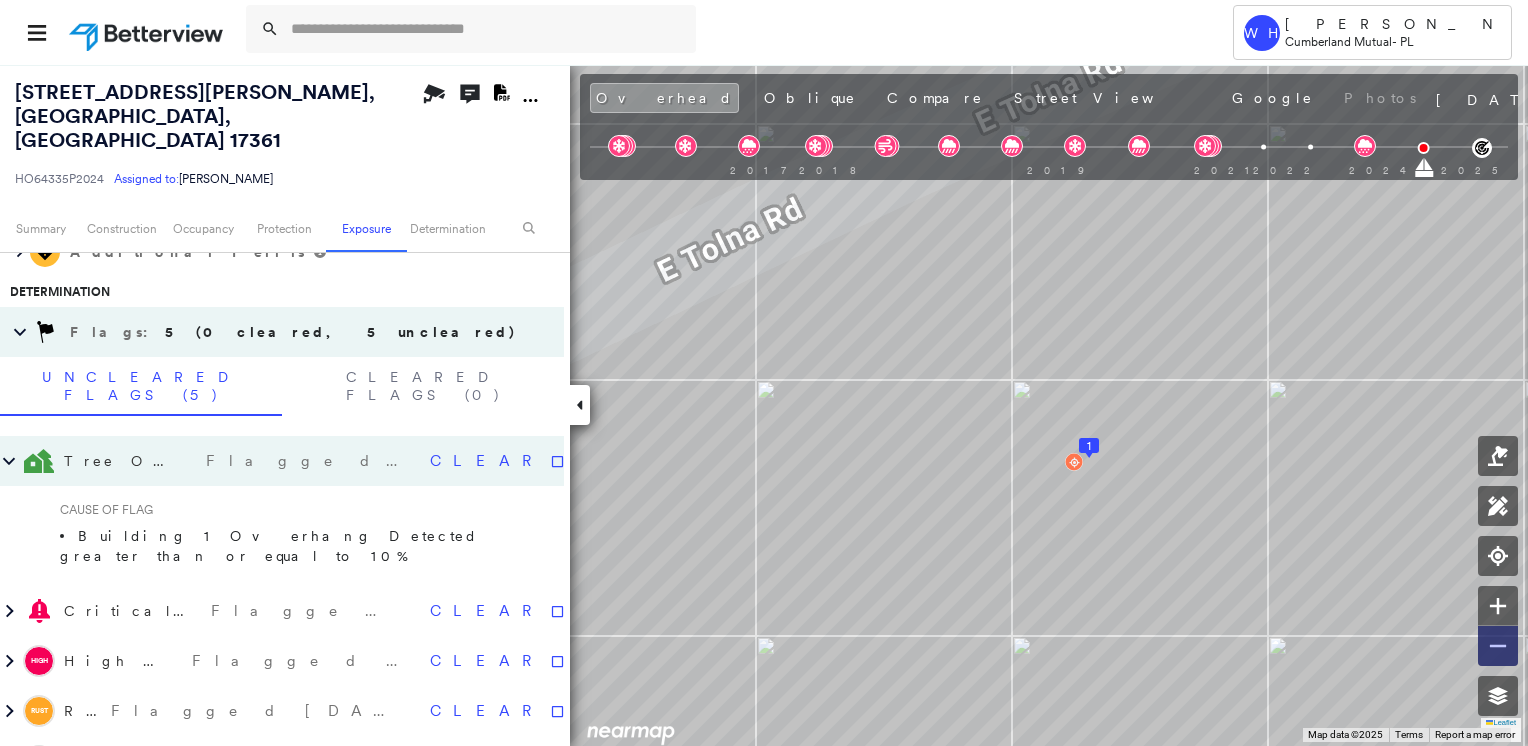 click 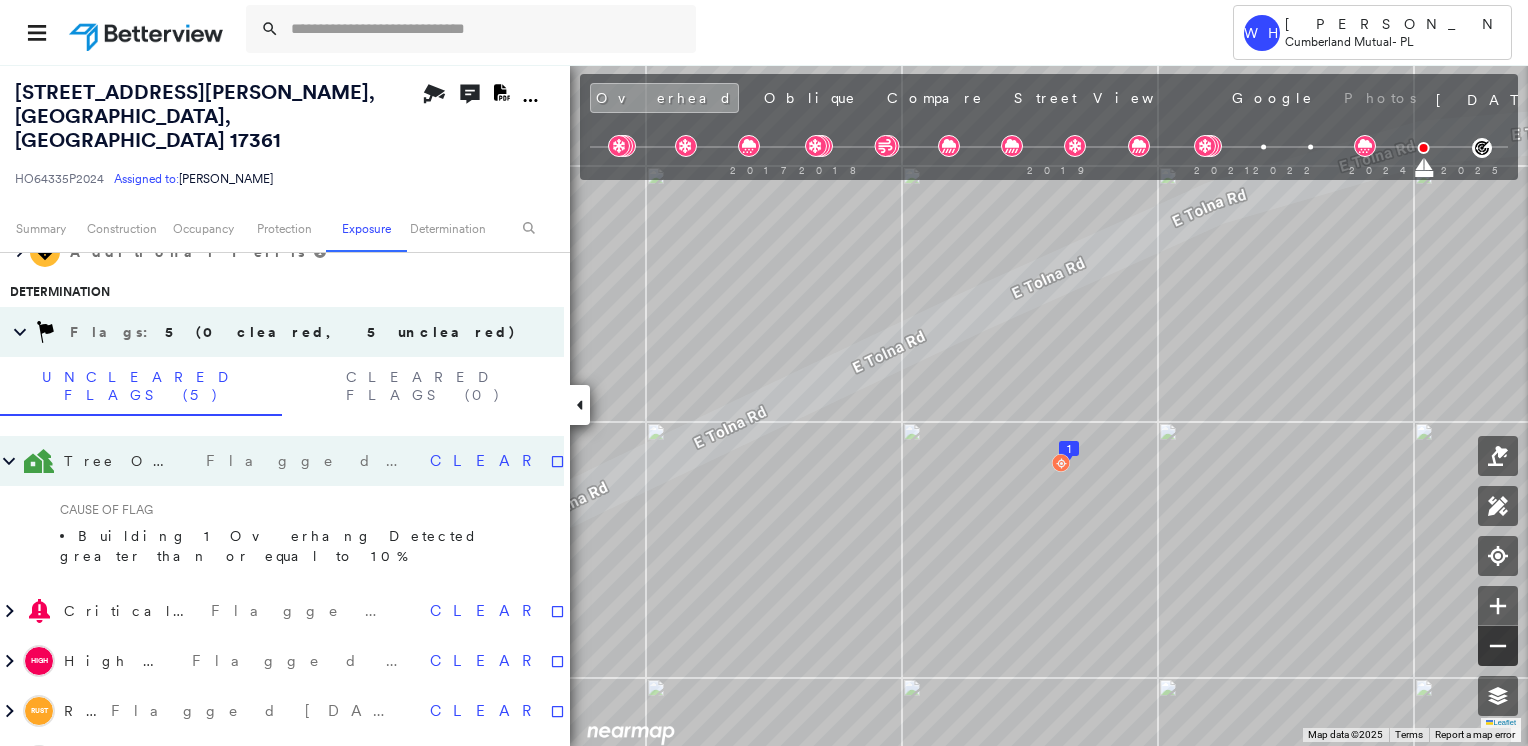 click 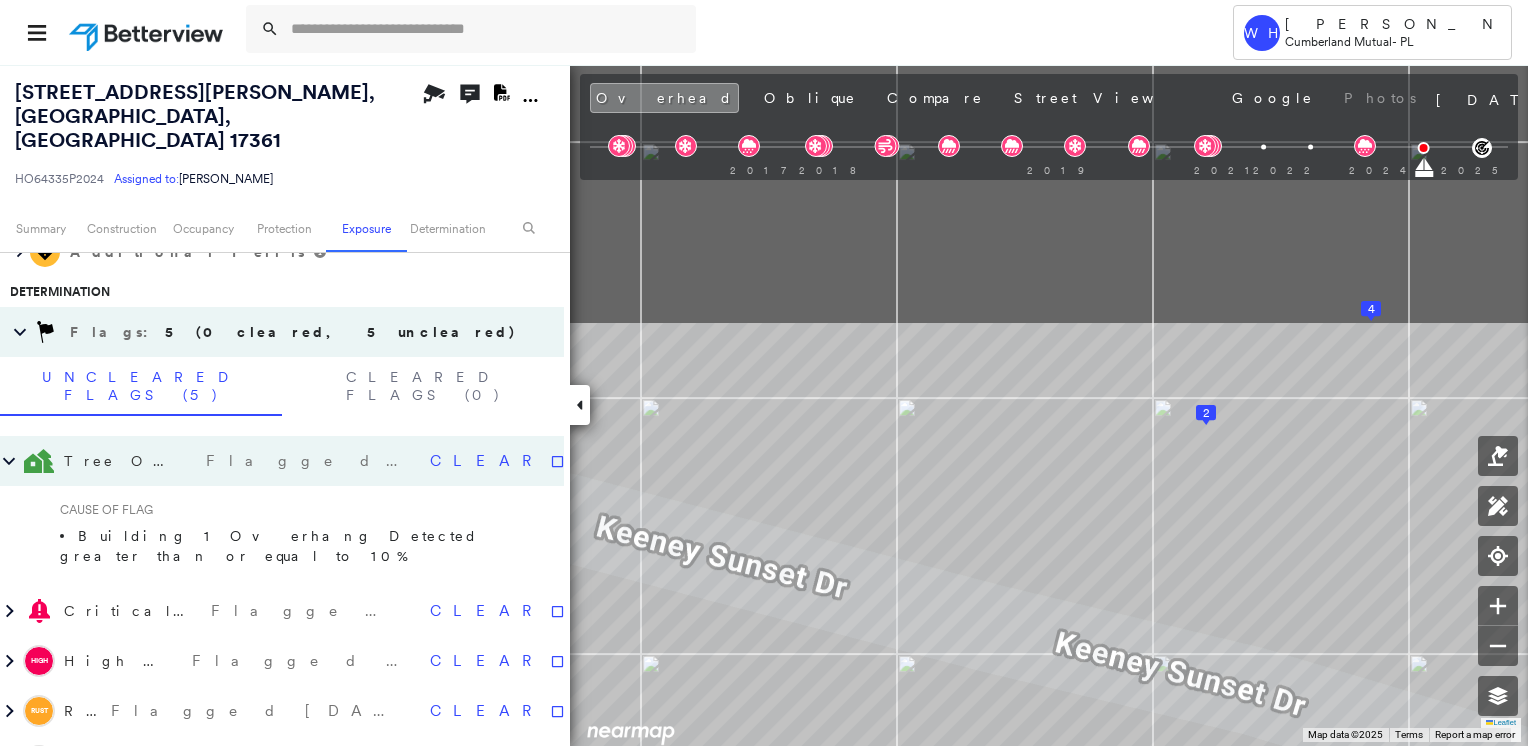 click on "Tower WH William Harmer Cumberland Mutual  -   PL 14975 Keeney Sunset Dr ,  Shrewsbury, PA 17361 HO64335P2024 Assigned to:  William Harmer Assigned to:  William Harmer HO64335P2024 Assigned to:  William Harmer Open Comments Download PDF Report Summary Construction Occupancy Protection Exposure Determination Overhead Obliques Street View Roof Spotlight™ Index :  18-52 out of 100 0 100 25 1 2 3 50 75 4 Building Roof Scores 4 Buildings Policy Information :  HO64335P2024 Flags :  5 (0 cleared, 5 uncleared) Construction Roof Spotlights :  Rust, Staining, Overhang, Roof Debris Property Features :  Junk and Wreckage, Road (Drivable Surface), Asphalt, Concrete Area, Driveway and 4 more Roof Size & Shape :  4 buildings  BuildZoom - Building Permit Data and Analysis Occupancy Place Detail Protection Exposure FEMA Risk Index Wind Additional Perils Determination Flags :  5 (0 cleared, 5 uncleared) Uncleared Flags (5) Cleared Flags  (0) Tree Overhang Flagged 05/23/25 Clear CAUSE OF FLAG Critical Priority Clear HIGH RUST" at bounding box center [764, 373] 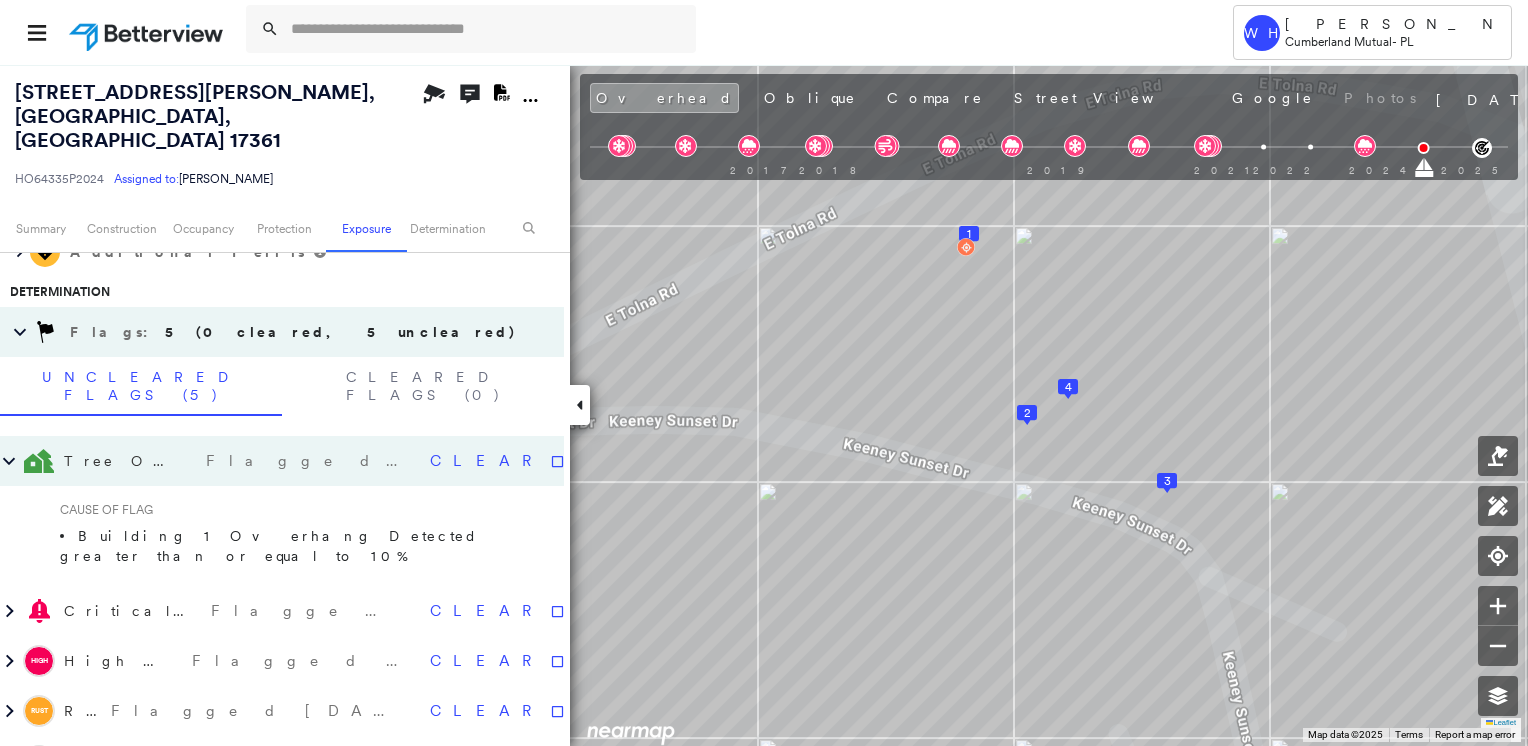 scroll, scrollTop: 1054, scrollLeft: 0, axis: vertical 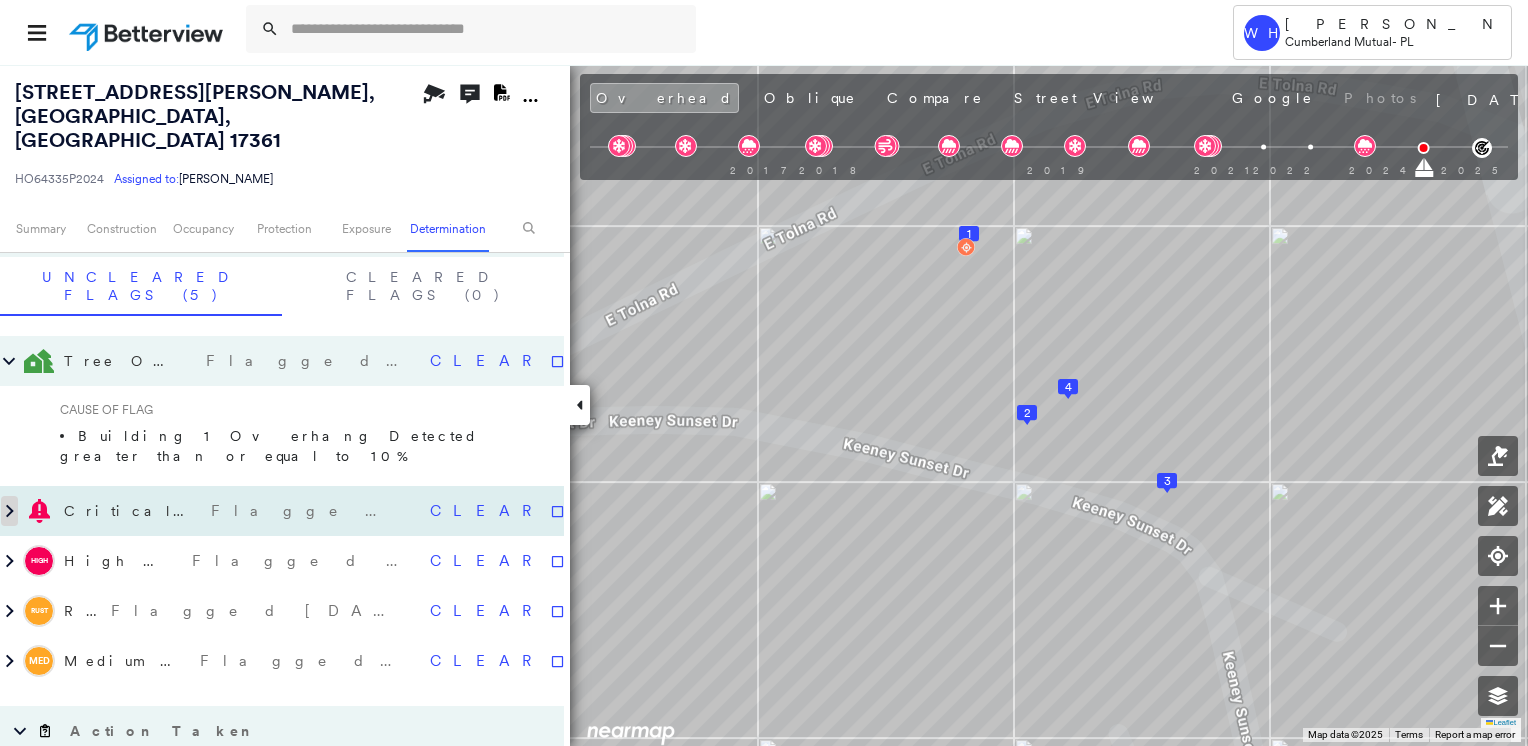 click 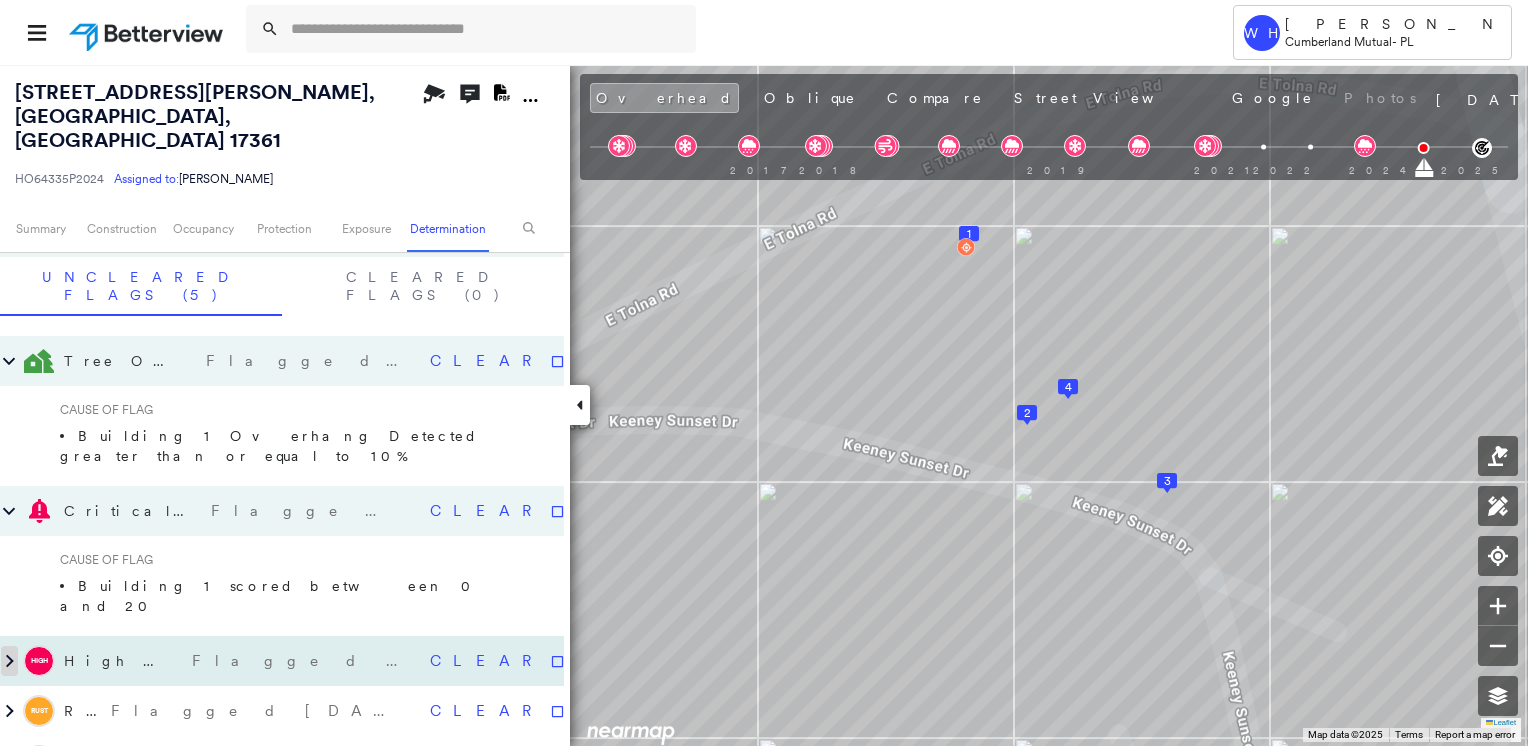 click 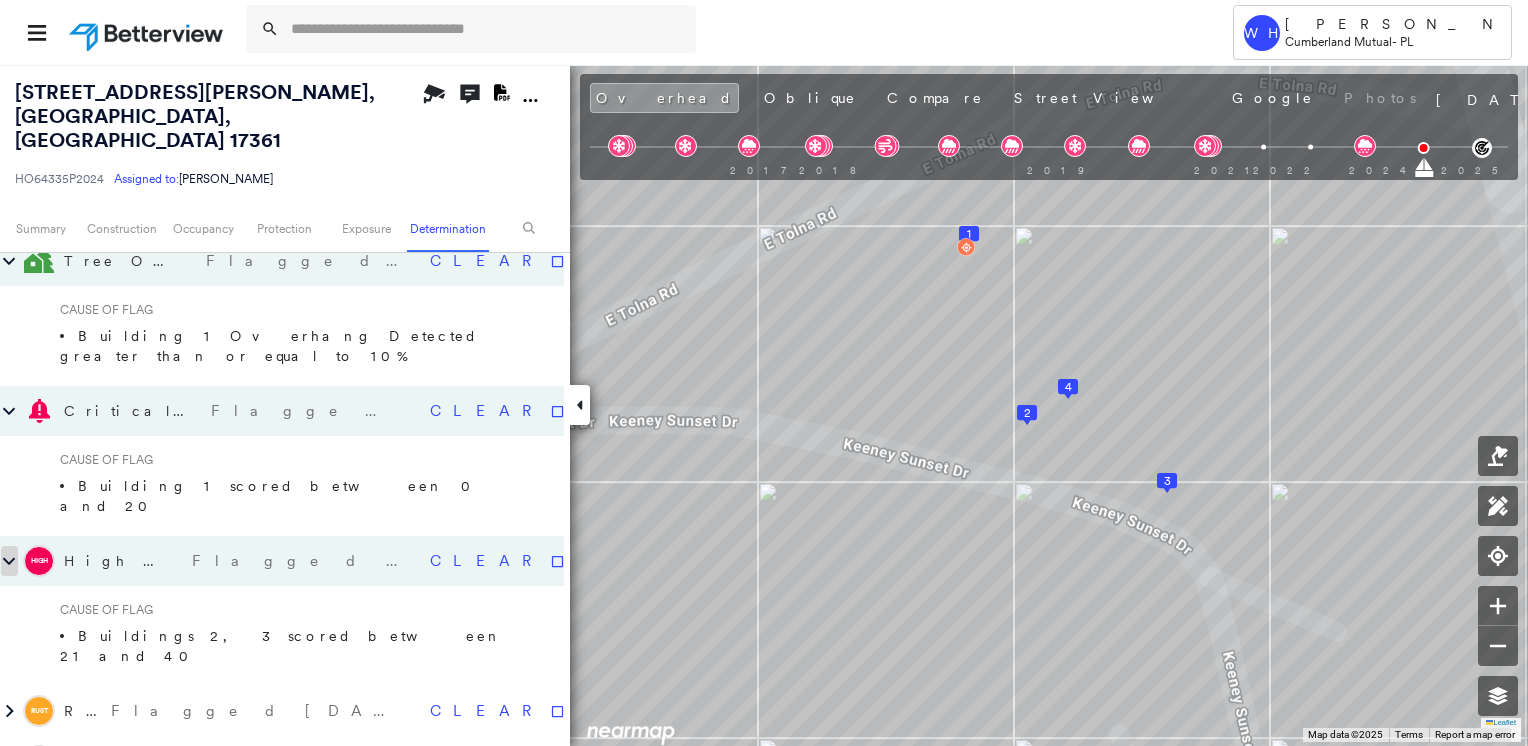 scroll, scrollTop: 1254, scrollLeft: 0, axis: vertical 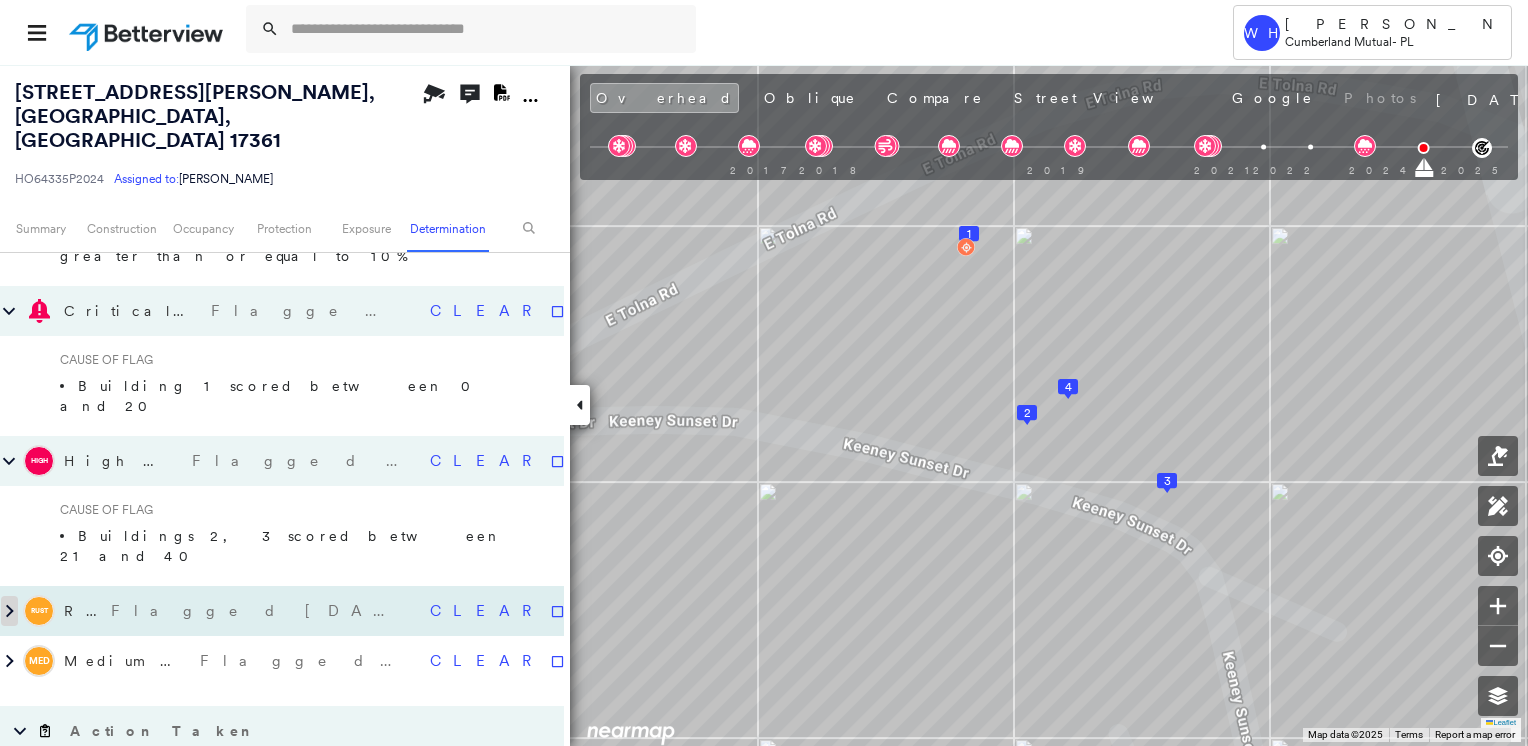 click 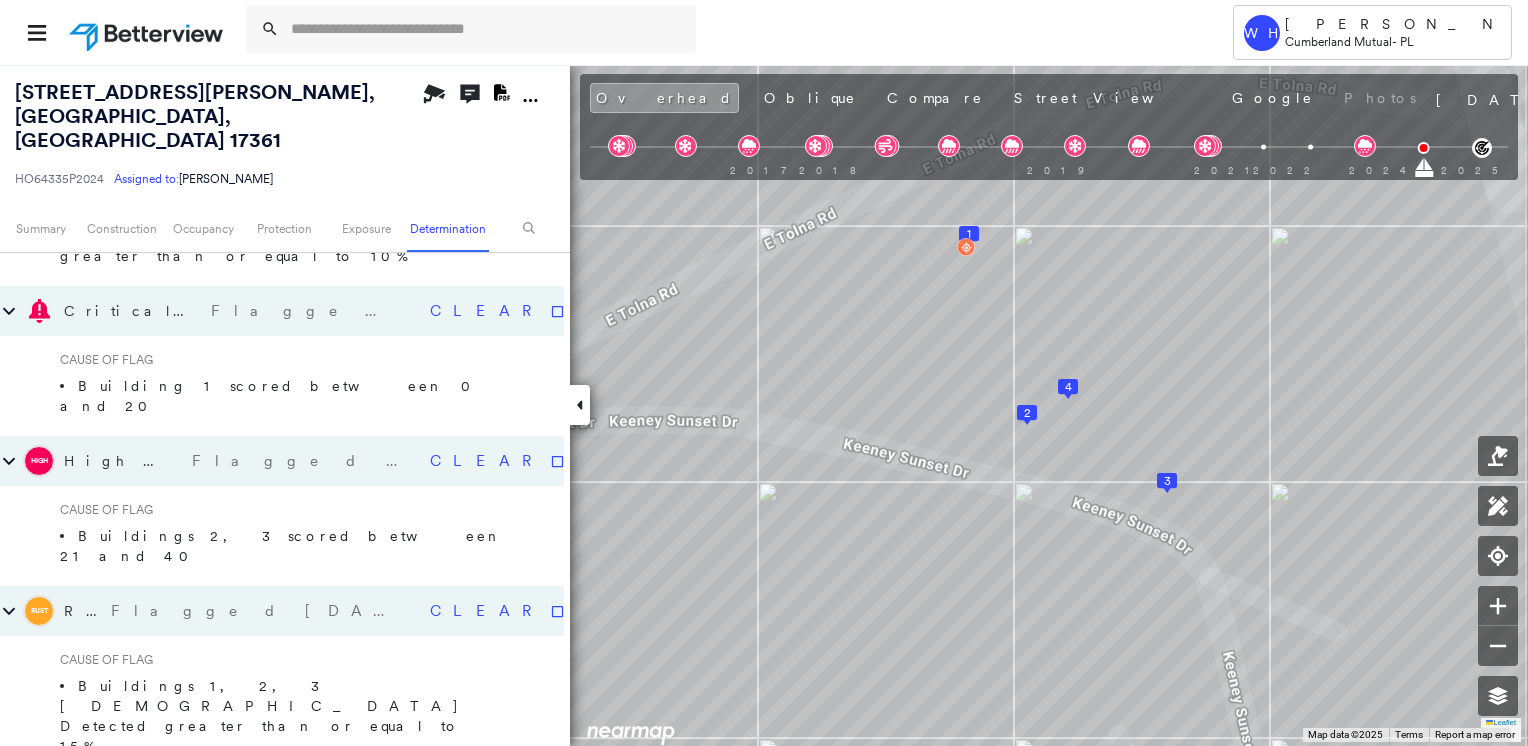 click 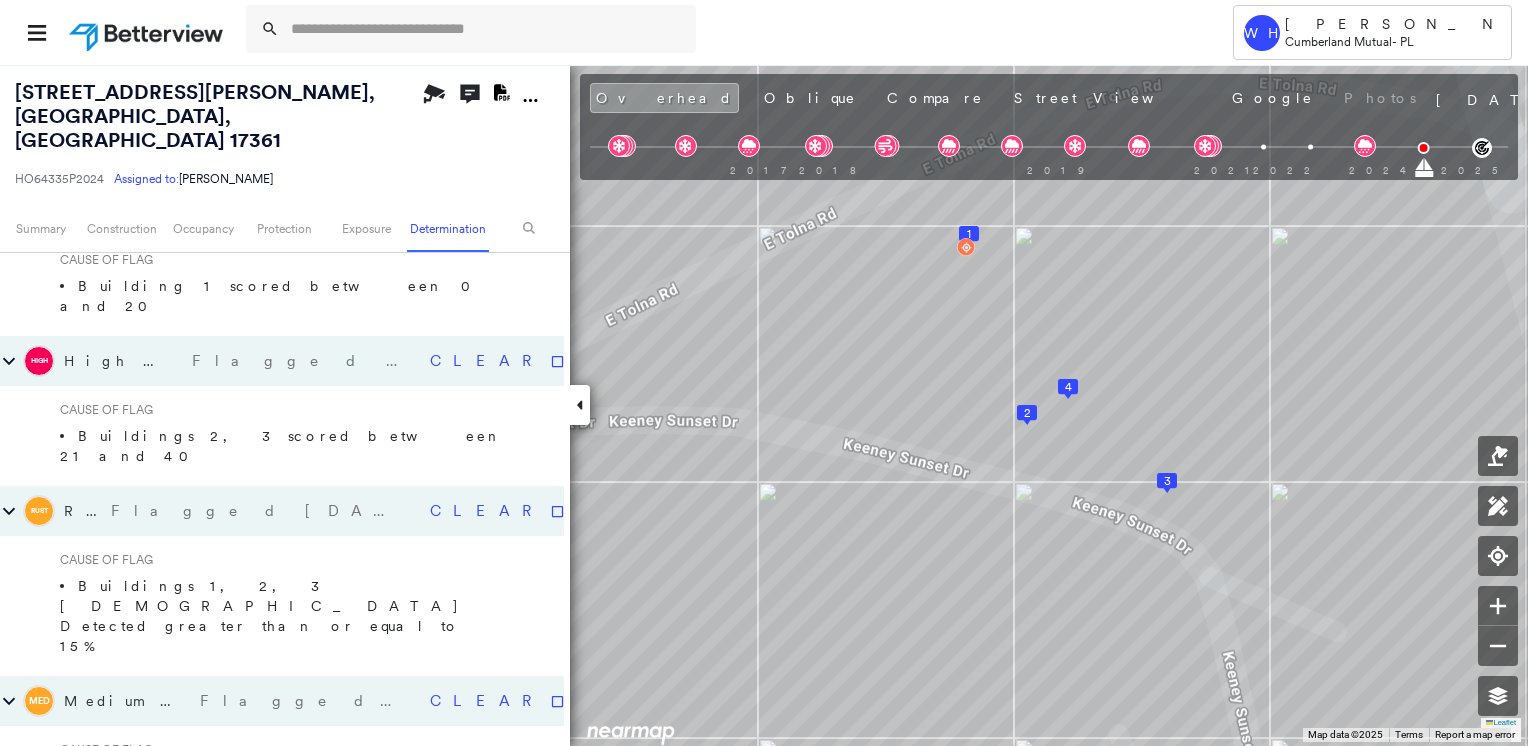 scroll, scrollTop: 1454, scrollLeft: 0, axis: vertical 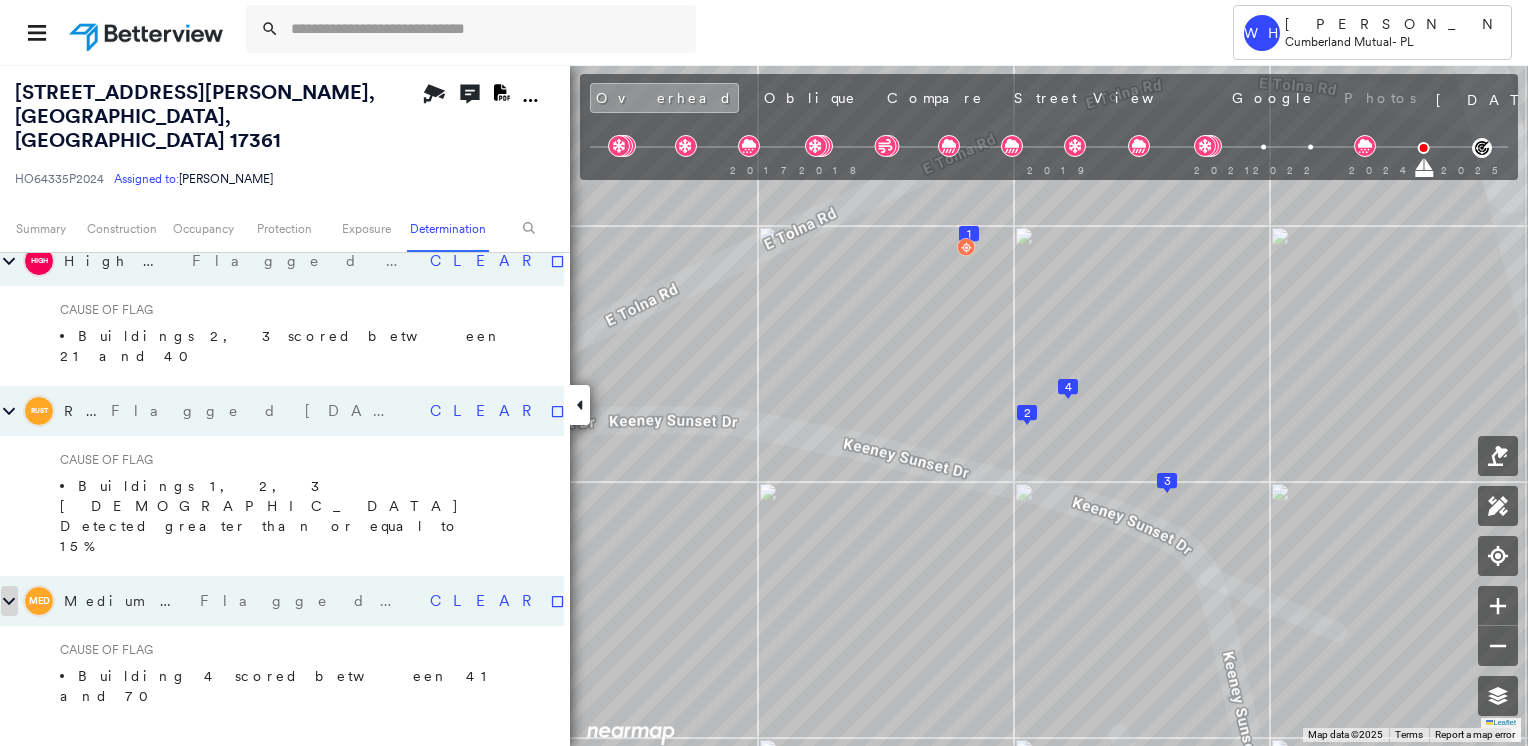 click 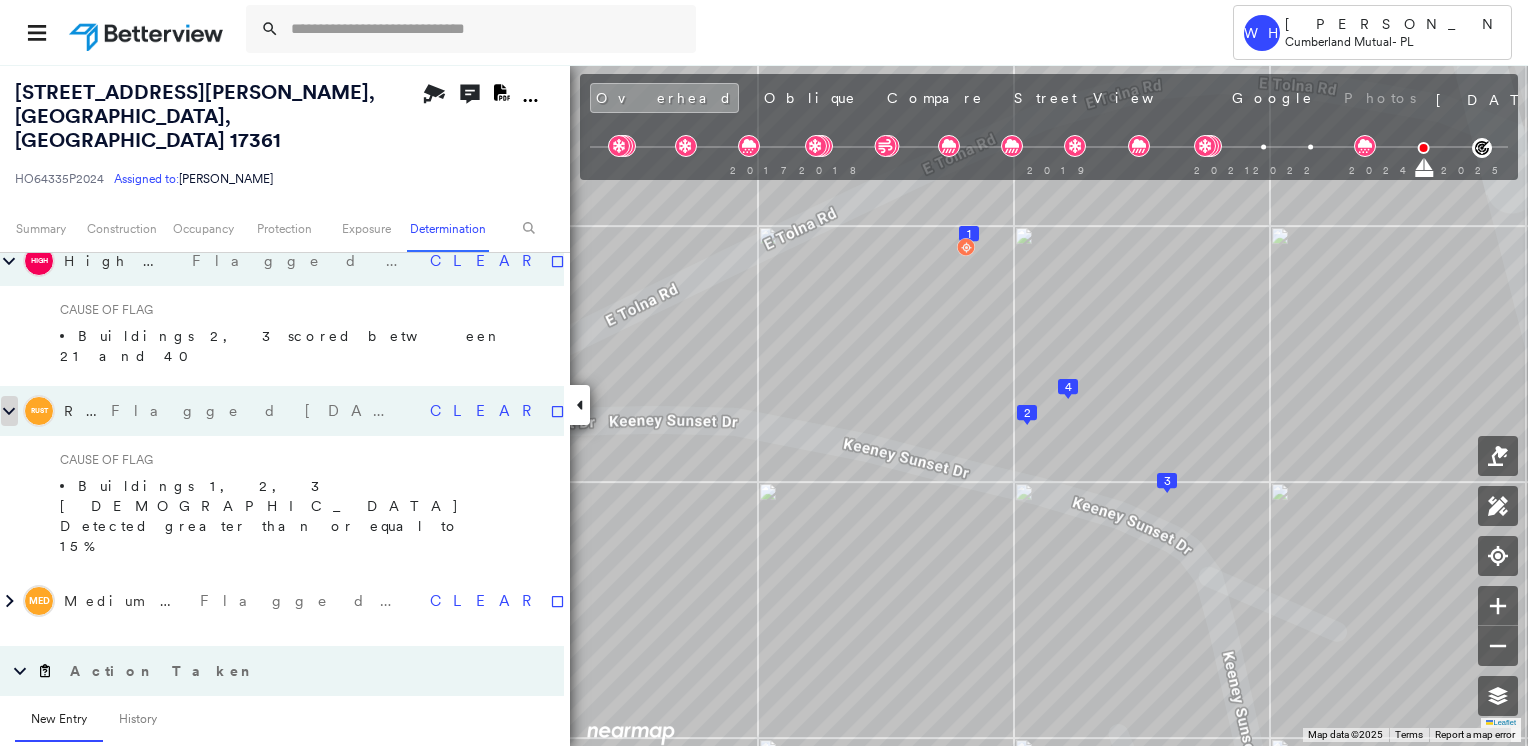 click at bounding box center (10, 411) 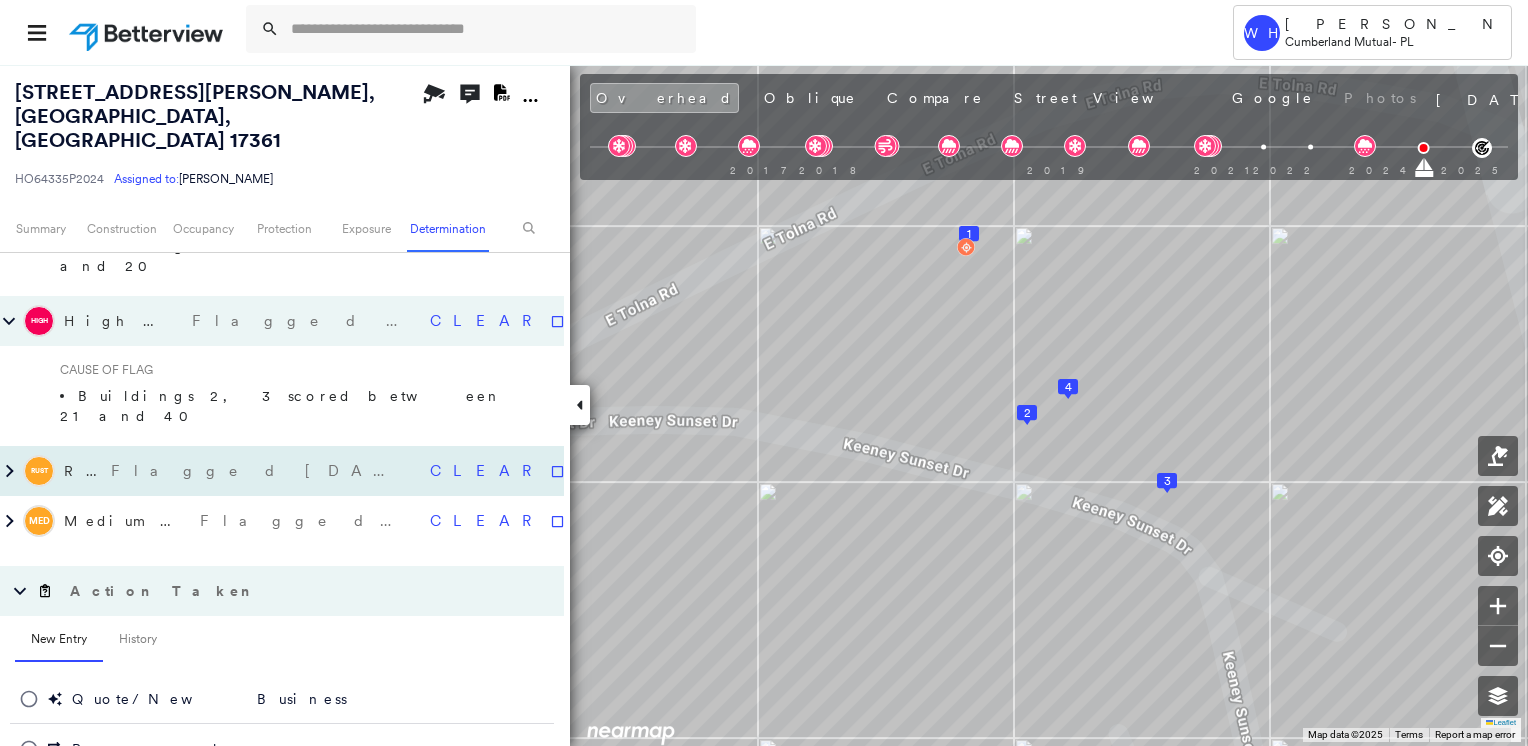 scroll, scrollTop: 1194, scrollLeft: 0, axis: vertical 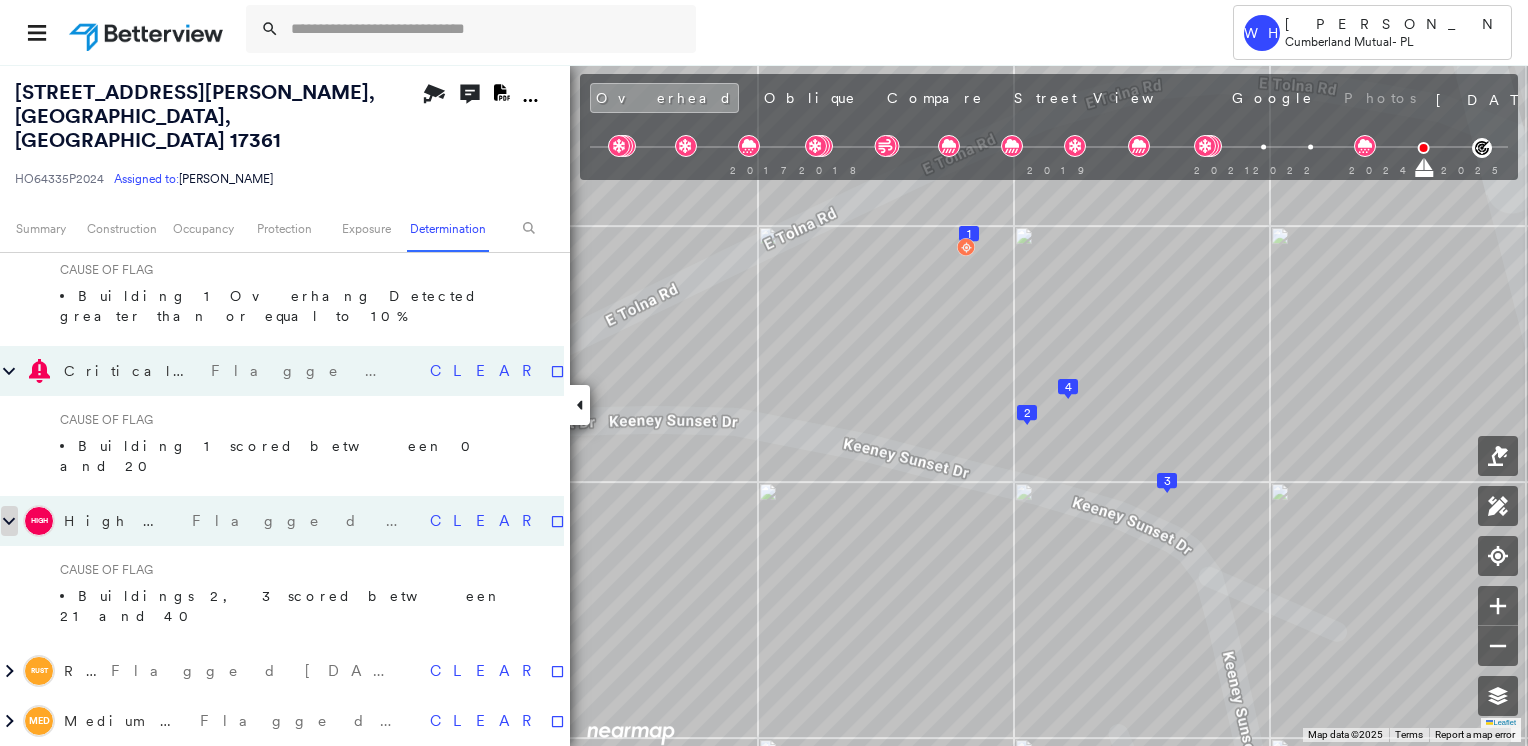 click 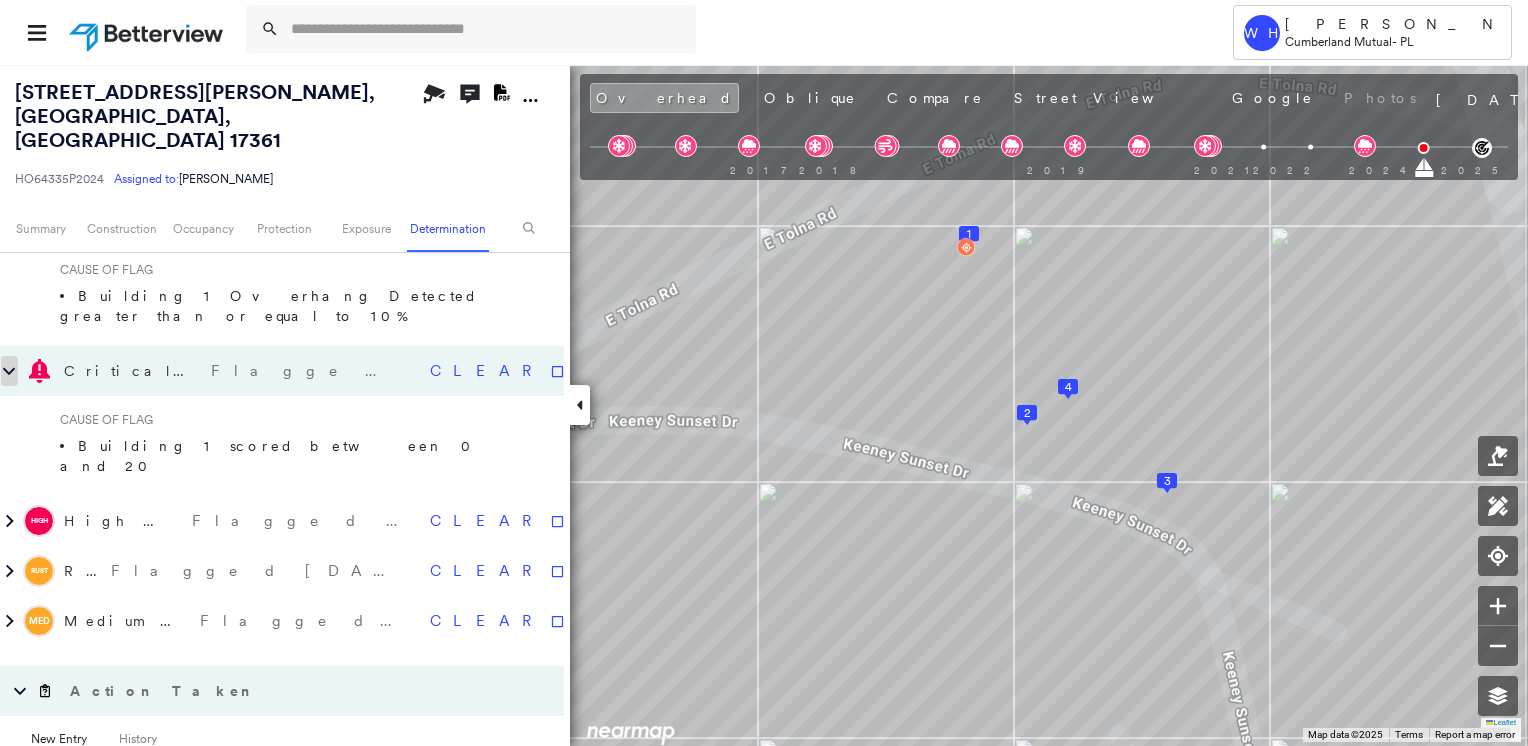 click 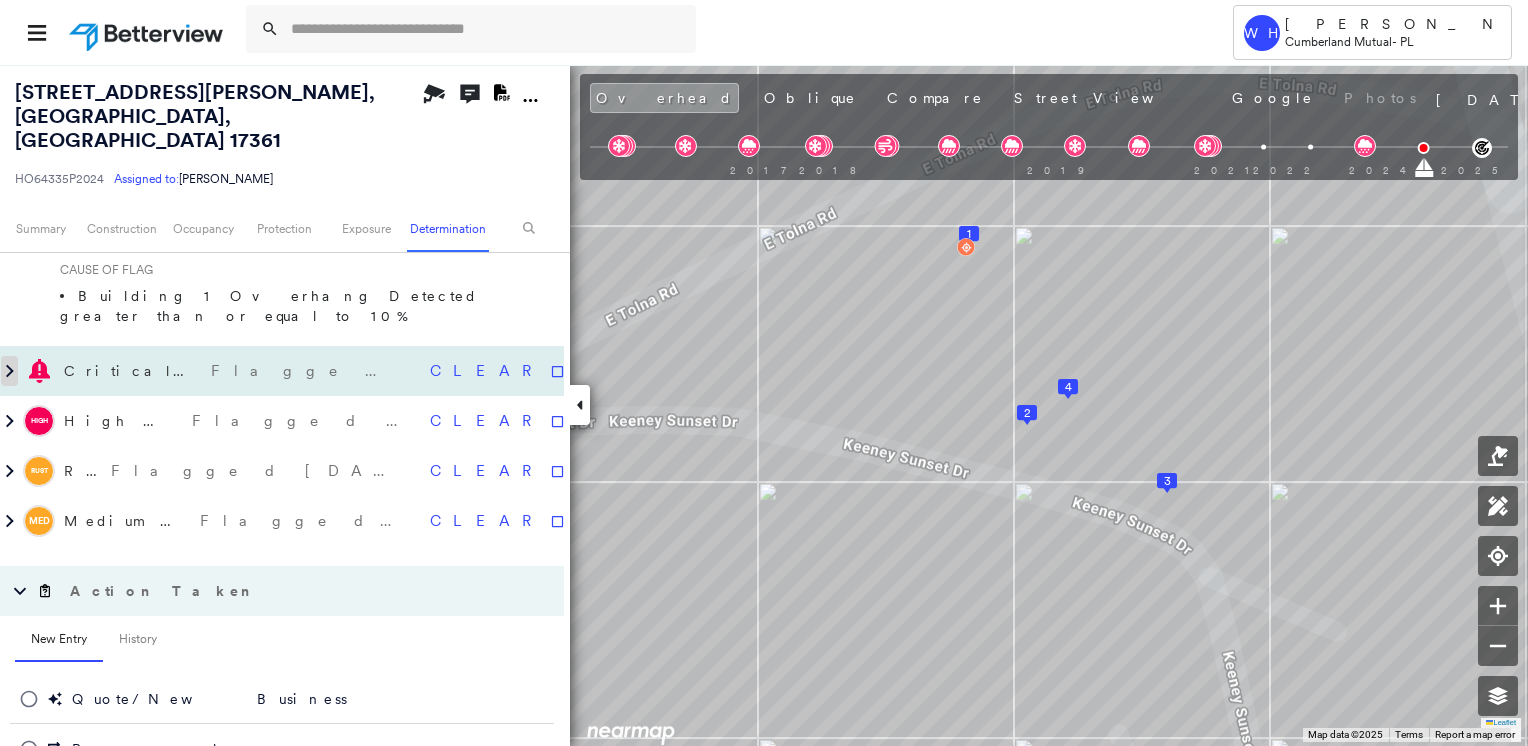 scroll, scrollTop: 994, scrollLeft: 0, axis: vertical 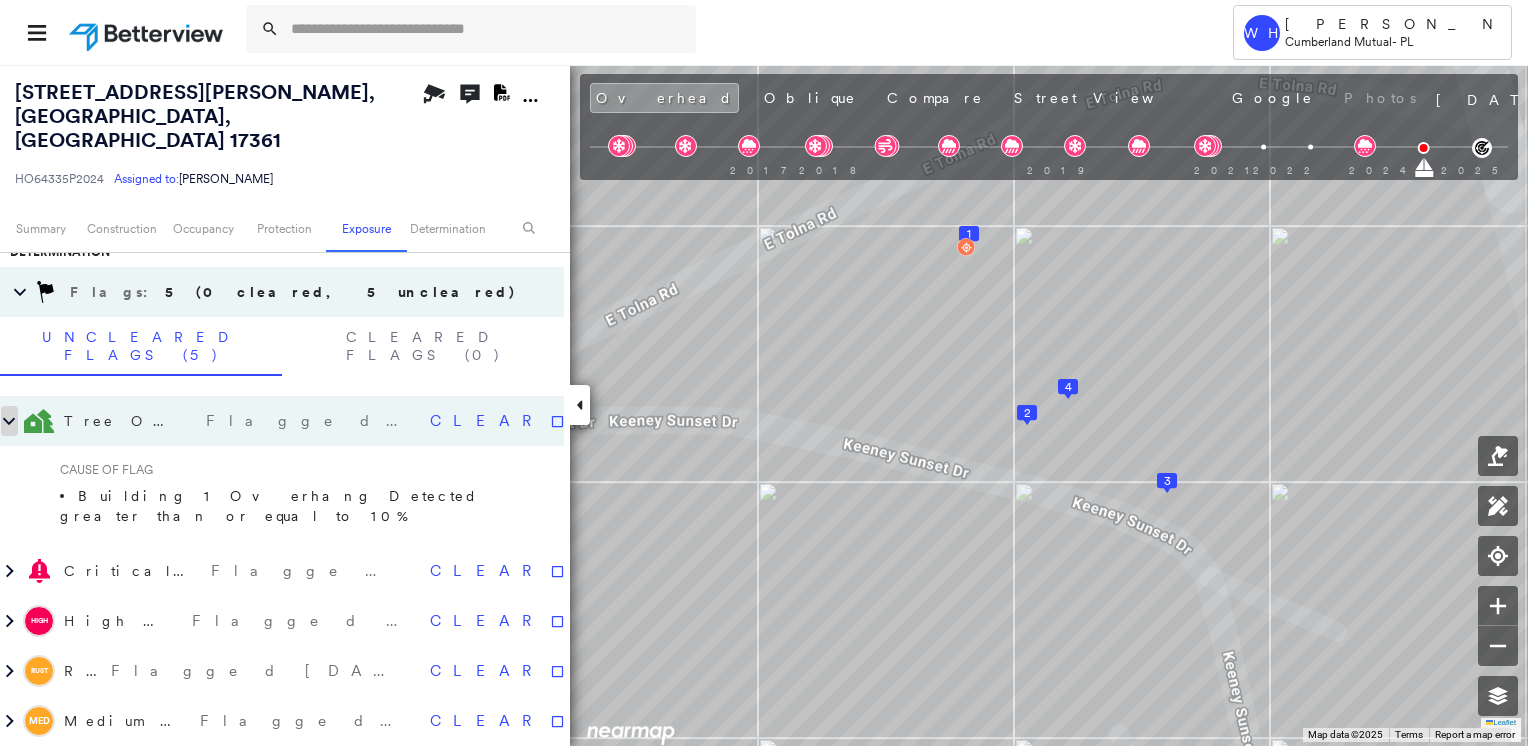 click 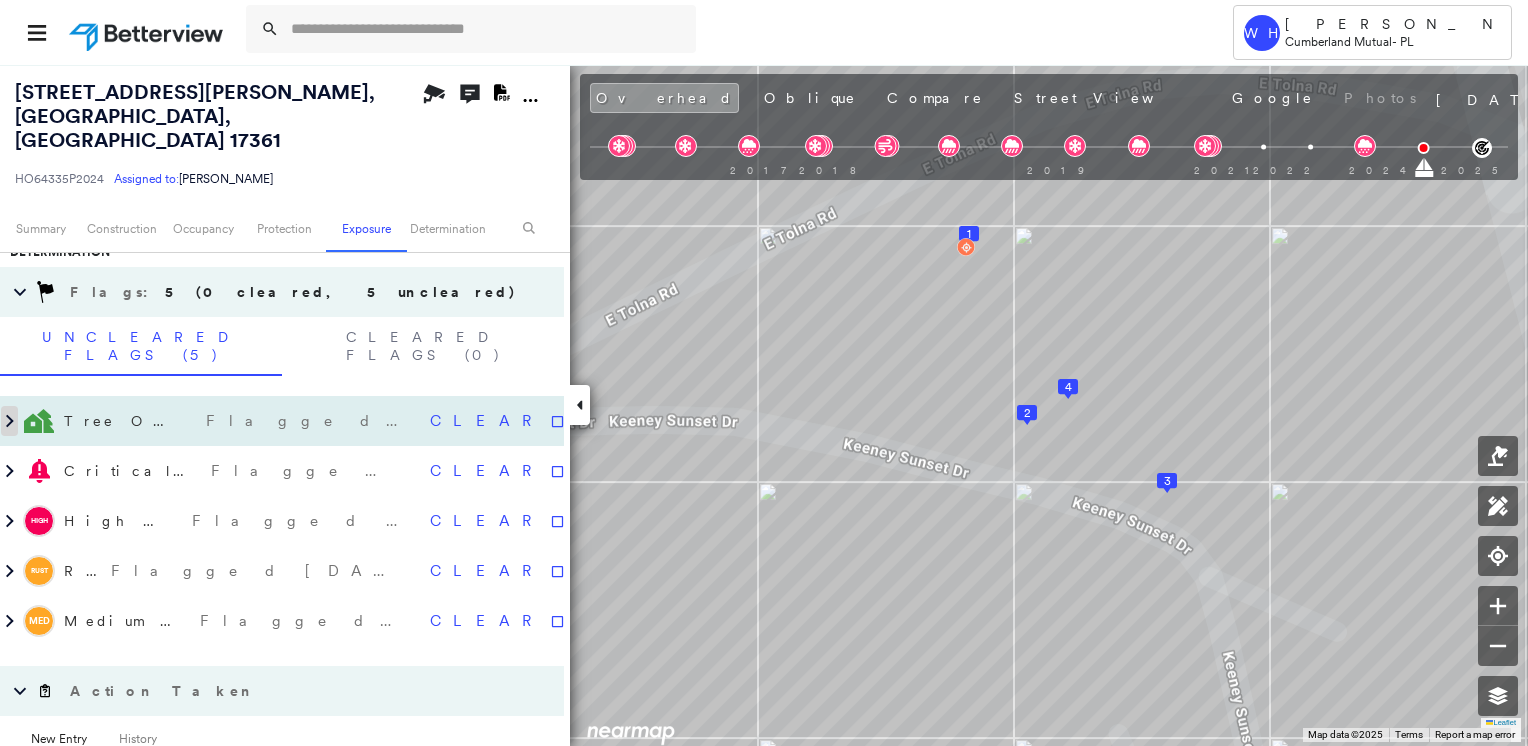 click 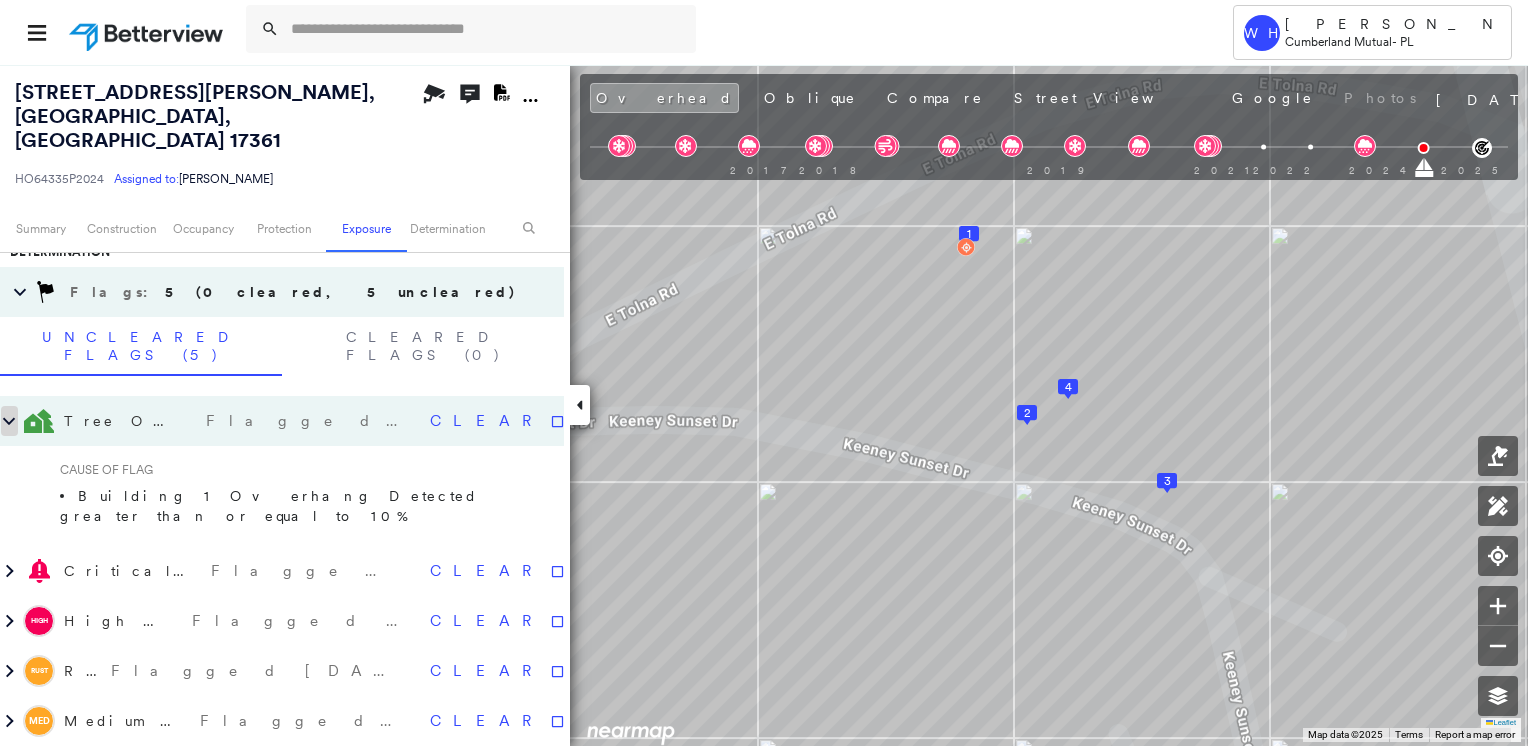 click 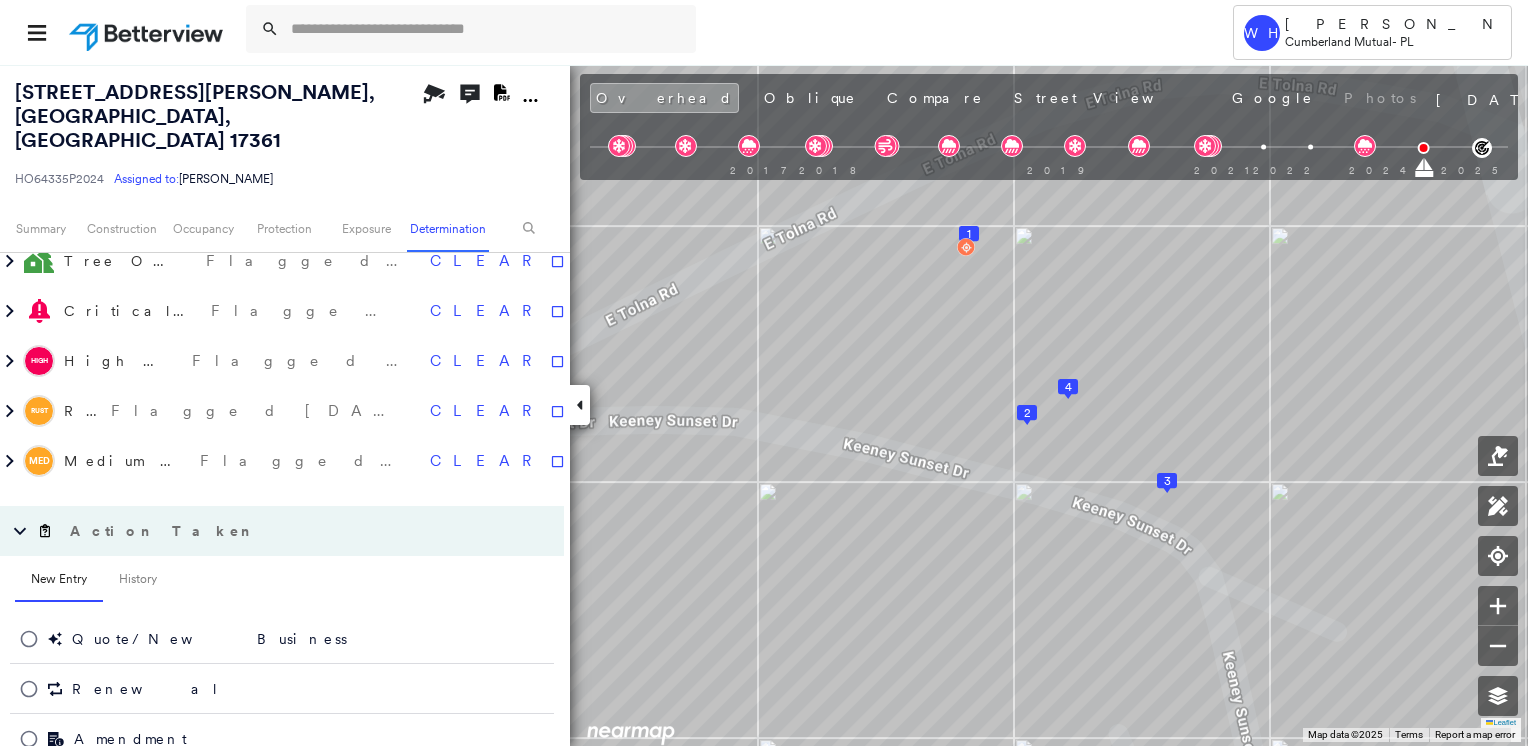 scroll, scrollTop: 1054, scrollLeft: 0, axis: vertical 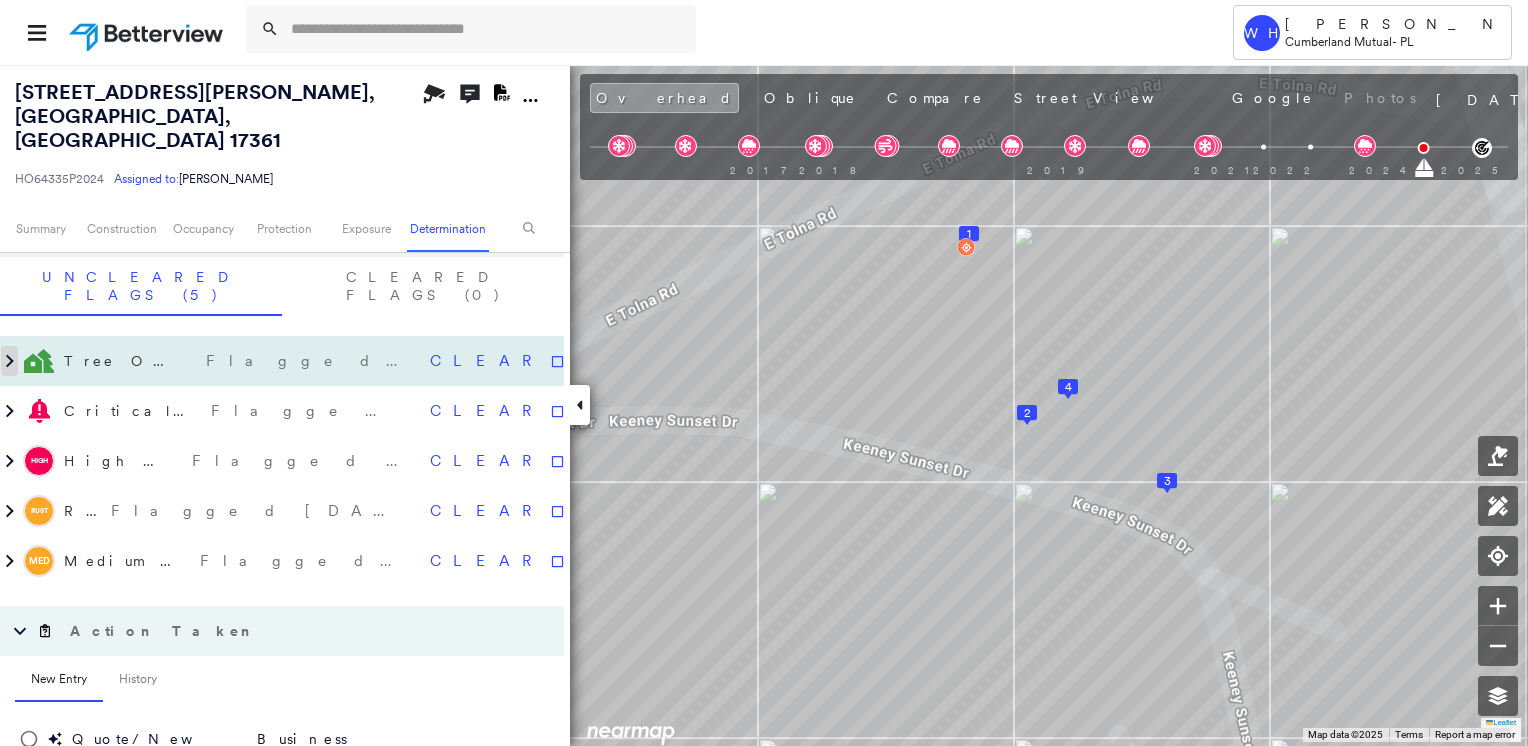 click 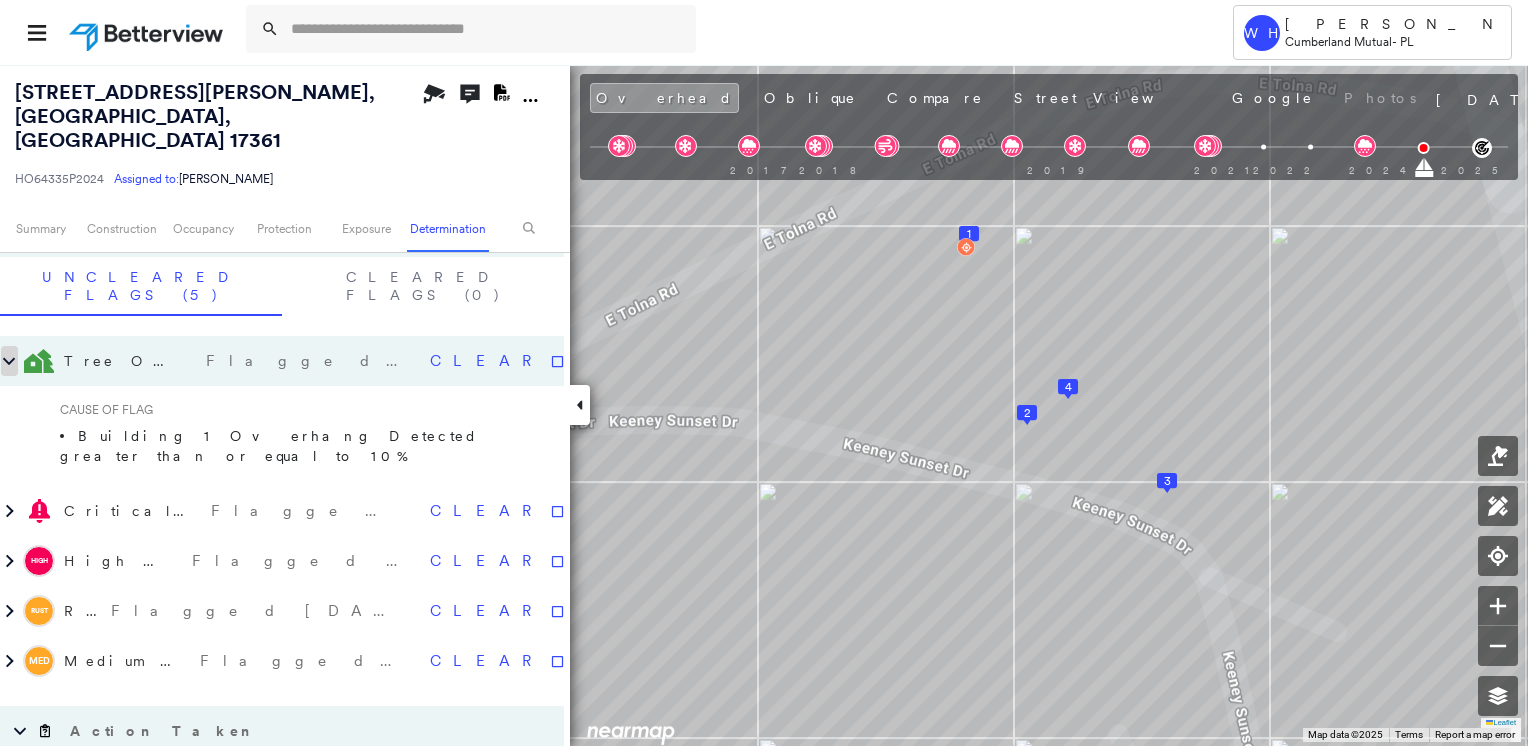click 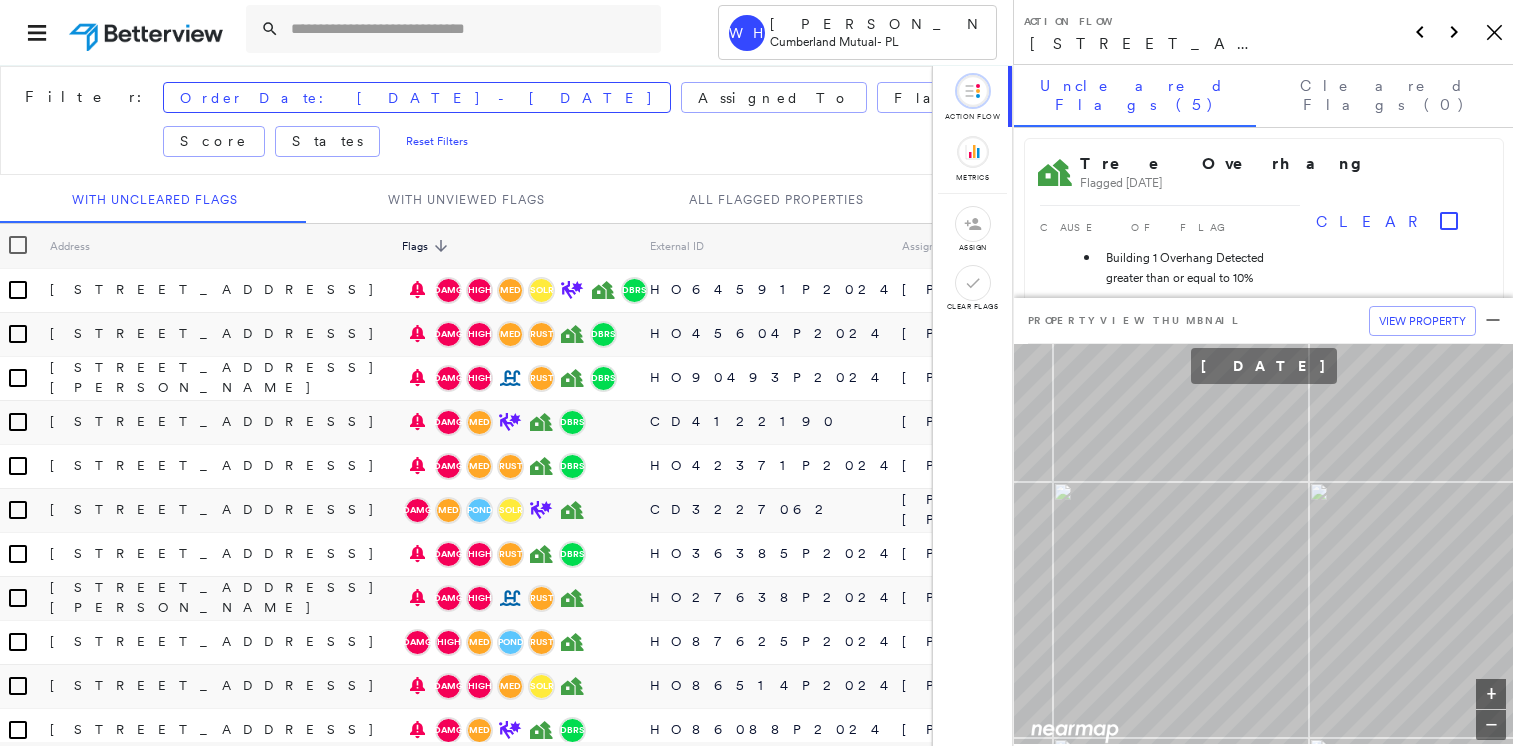 scroll, scrollTop: 0, scrollLeft: 0, axis: both 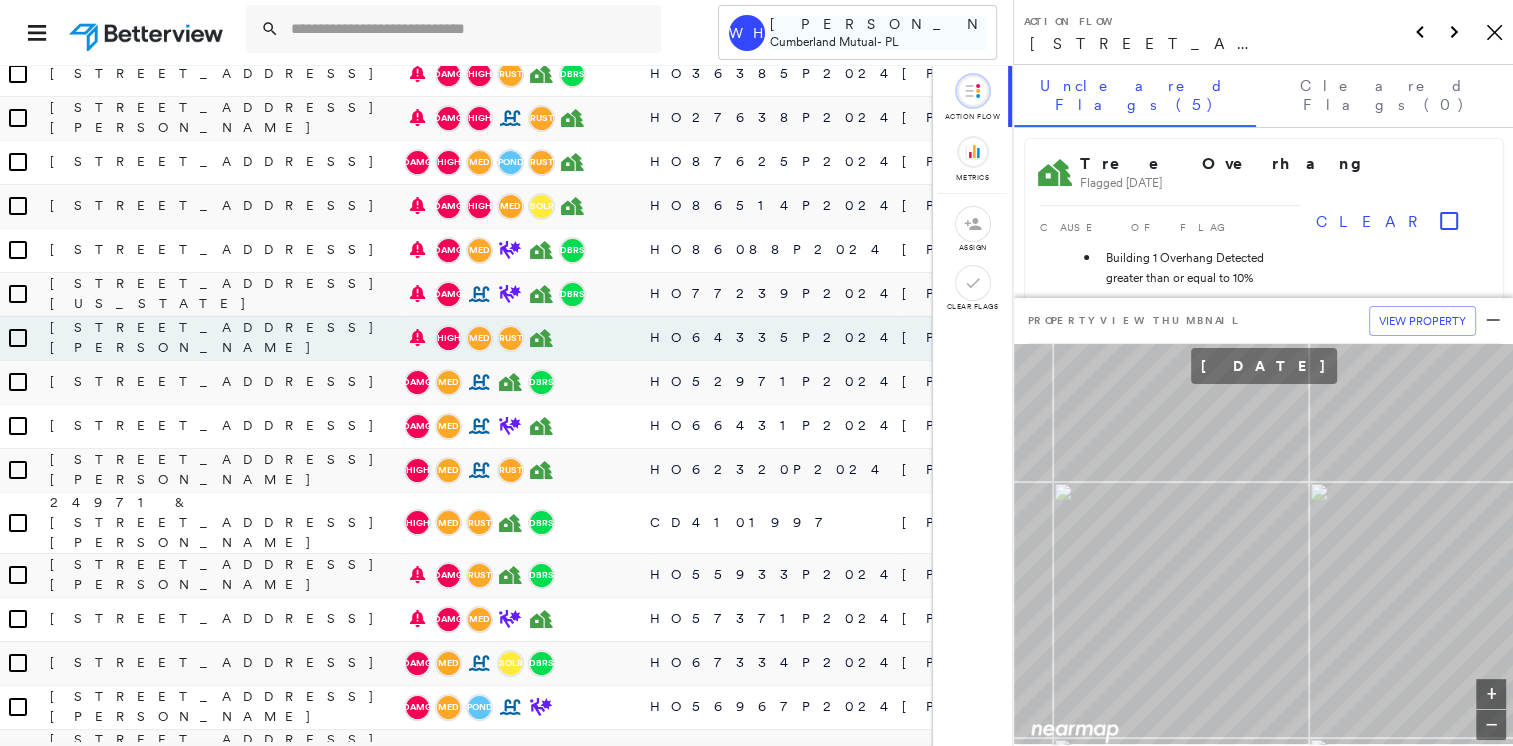 click on "[PERSON_NAME]" at bounding box center (878, 24) 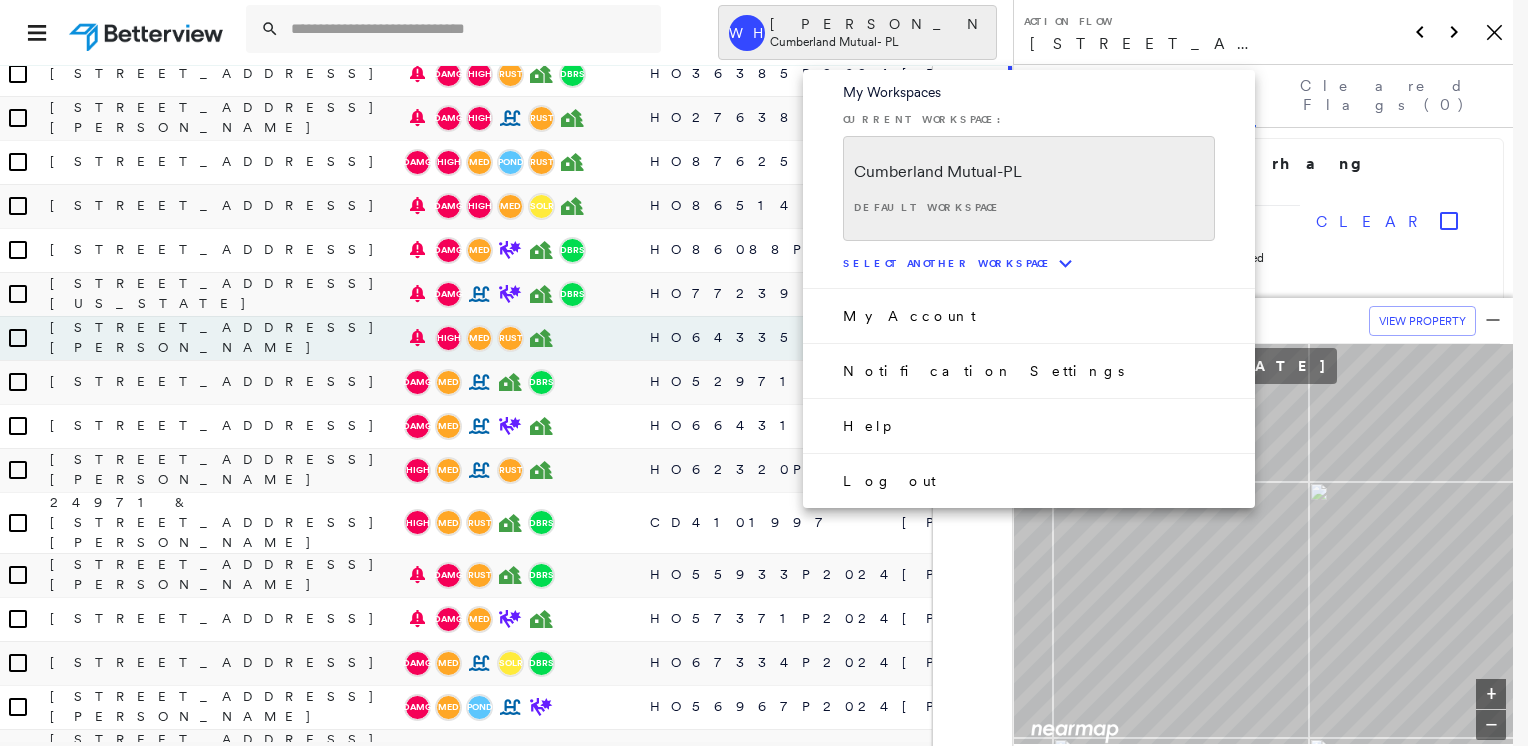 click on "Log out" at bounding box center (889, 481) 